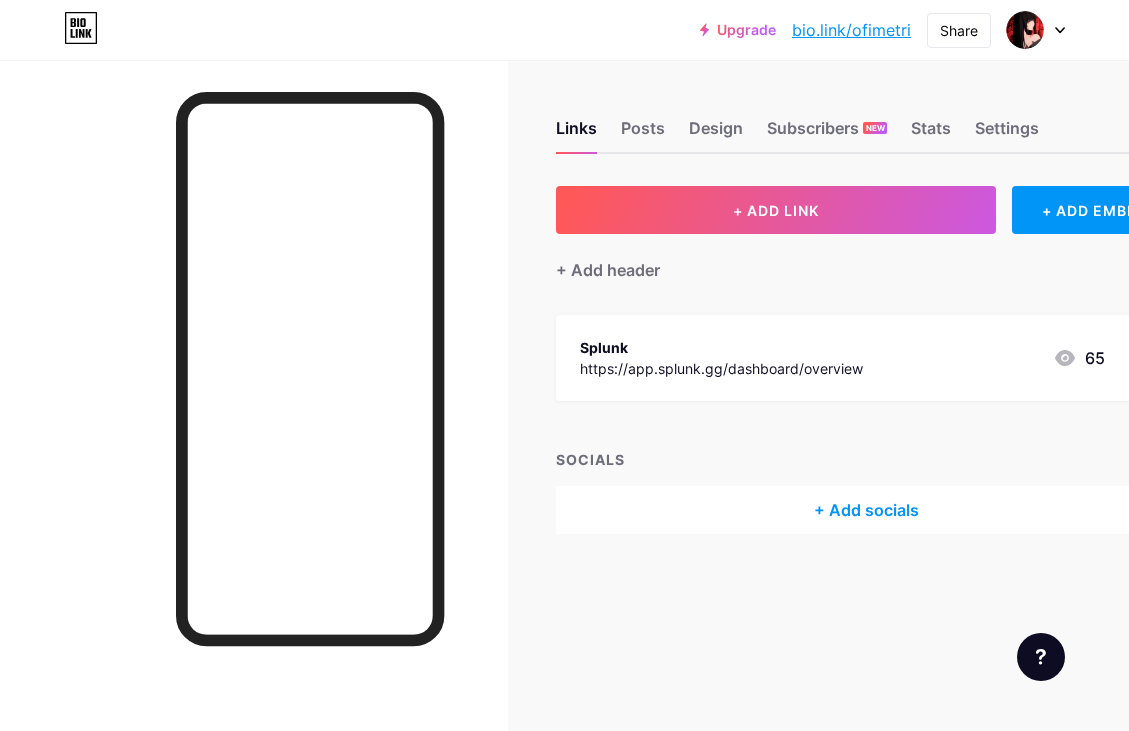scroll, scrollTop: 0, scrollLeft: 0, axis: both 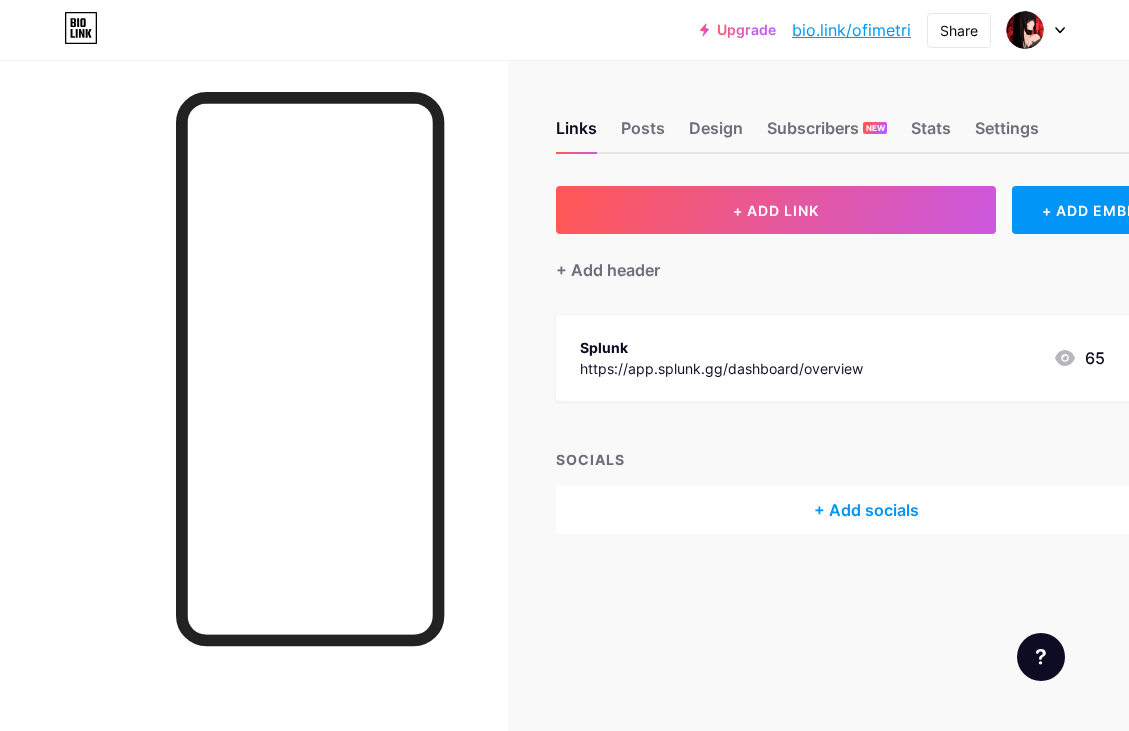 click on "Links
Posts
Design
Subscribers
NEW
Stats
Settings" at bounding box center [866, 119] 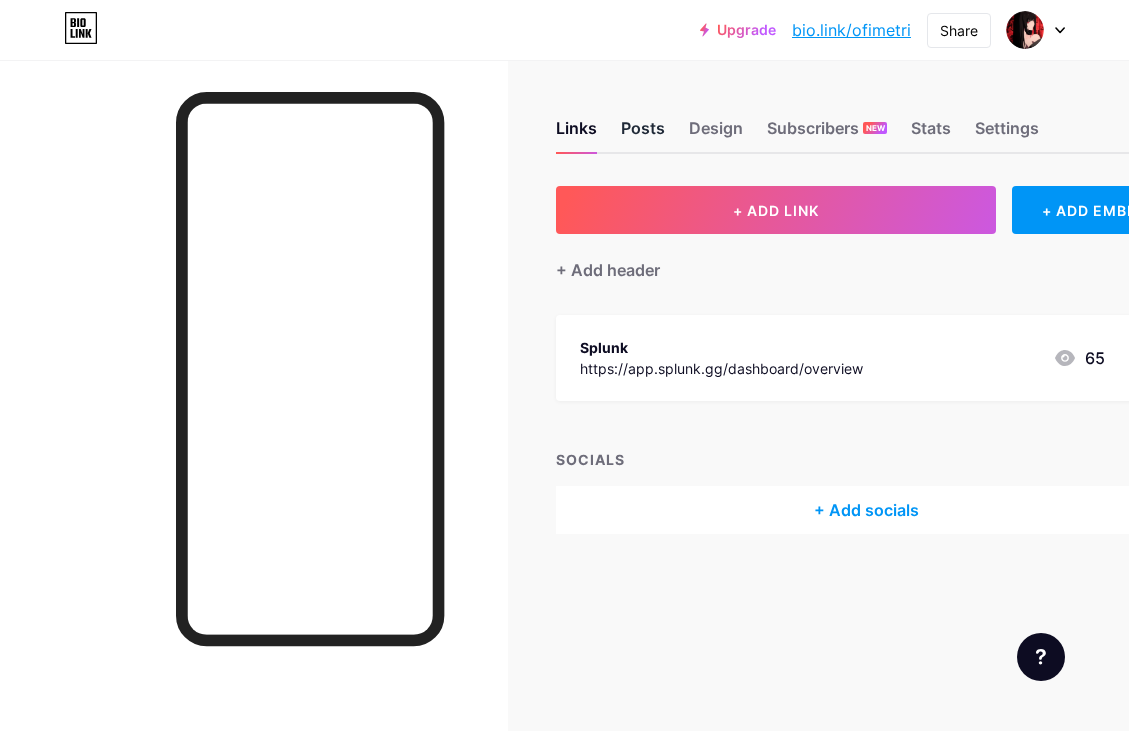 click on "Posts" at bounding box center (643, 134) 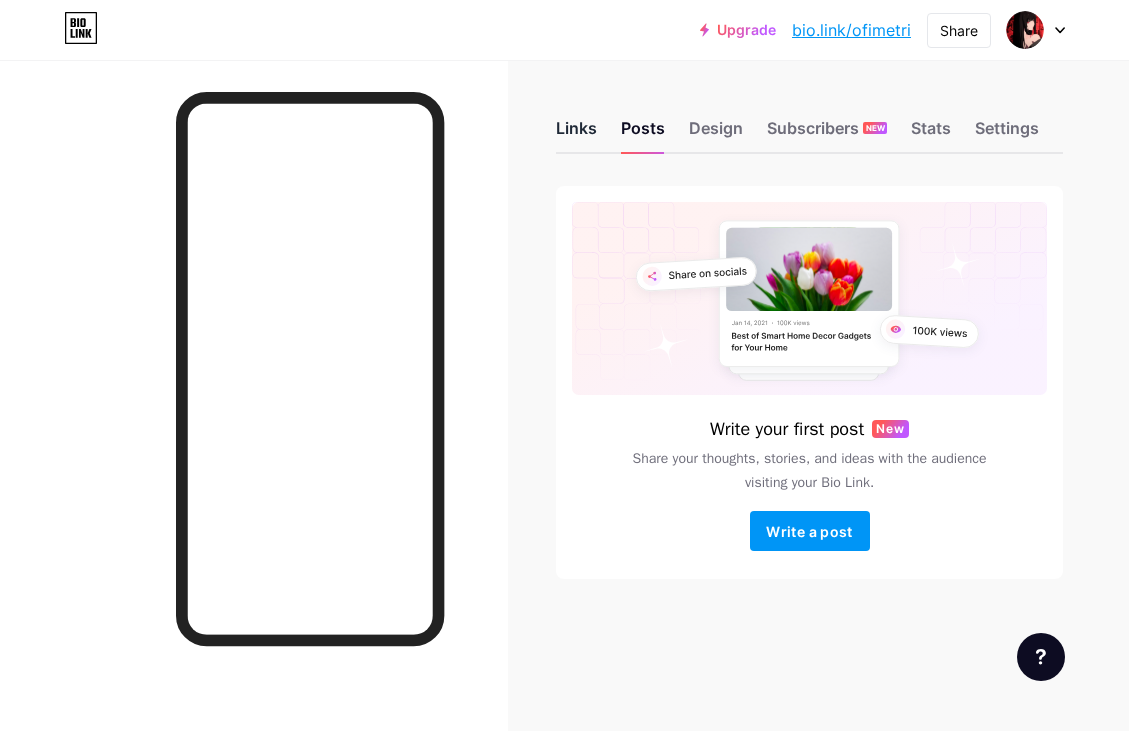click on "Links" at bounding box center [576, 134] 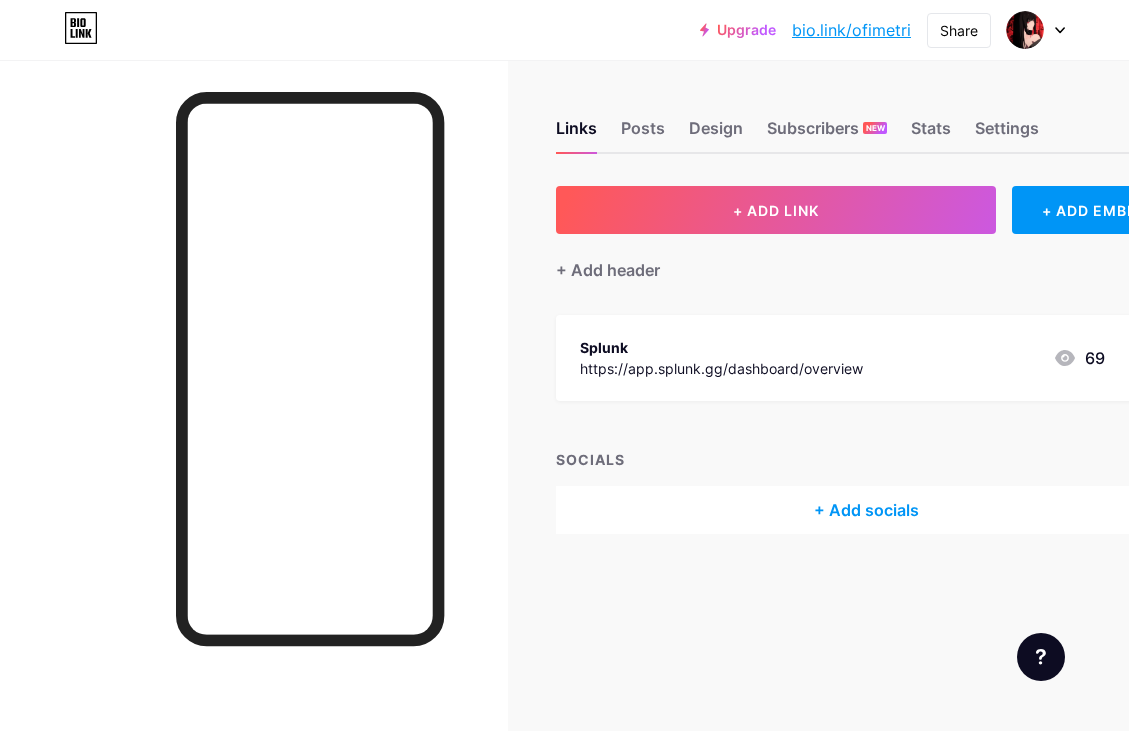 click on "https://app.splunk.gg/dashboard/overview" at bounding box center (721, 368) 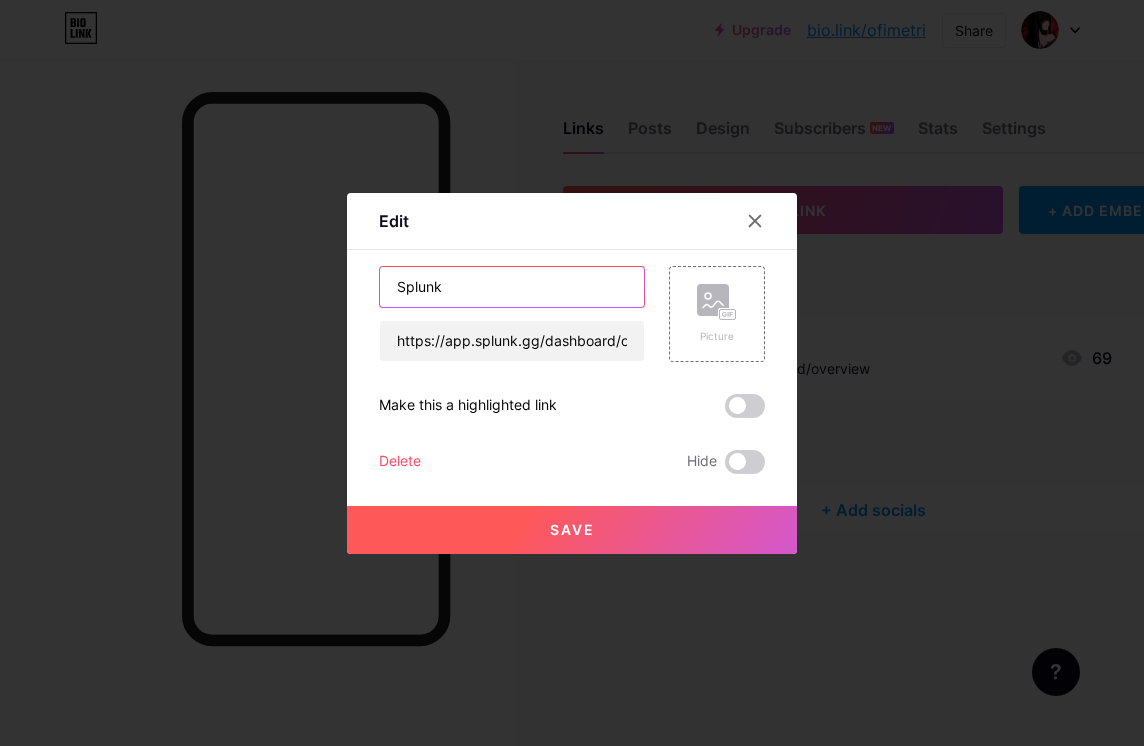 click on "Splunk" at bounding box center (512, 287) 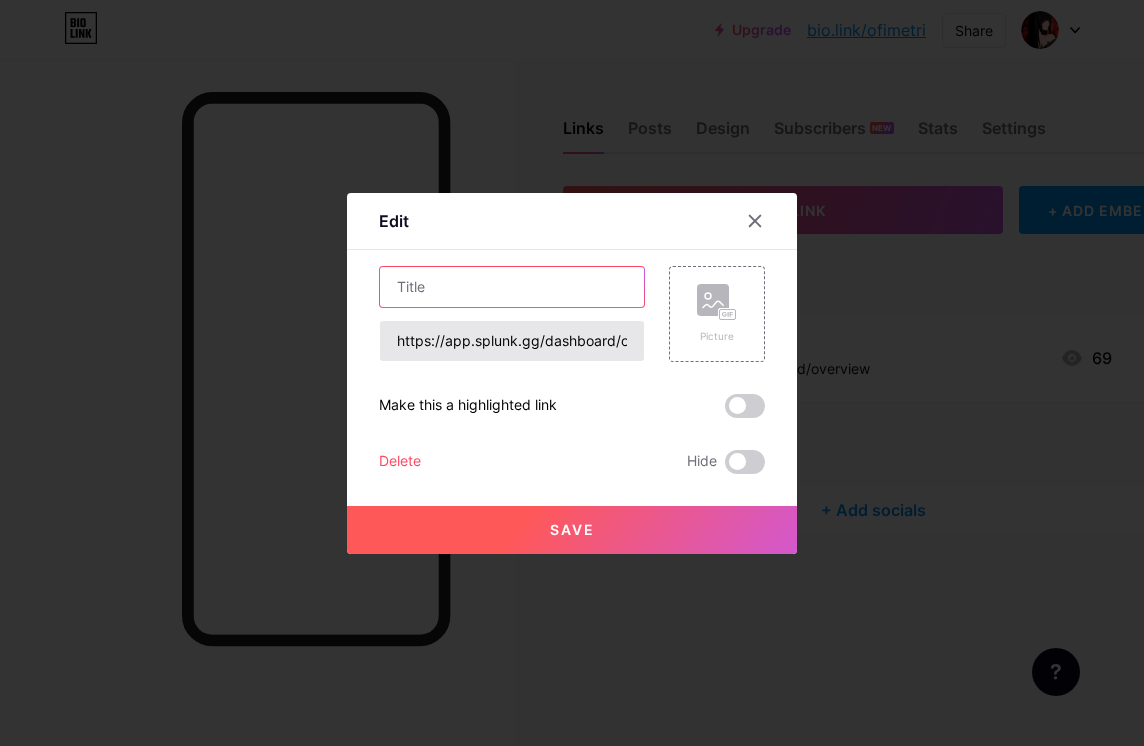 type 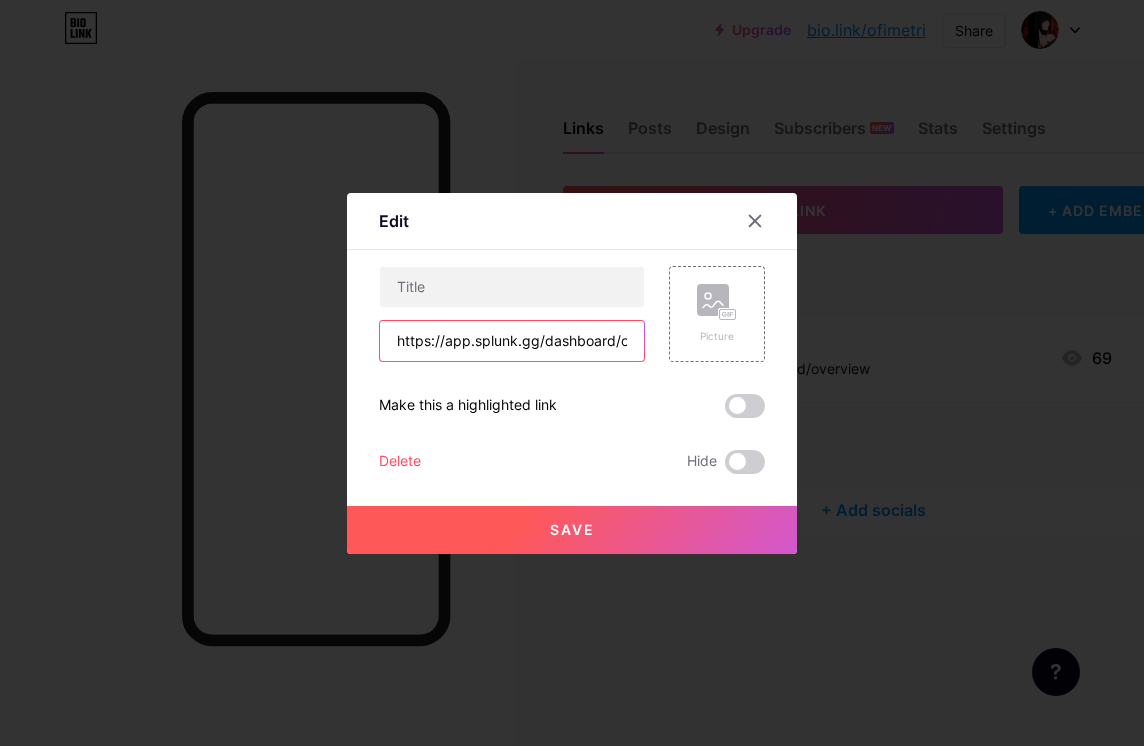 click on "https://app.splunk.gg/dashboard/overview" at bounding box center (512, 341) 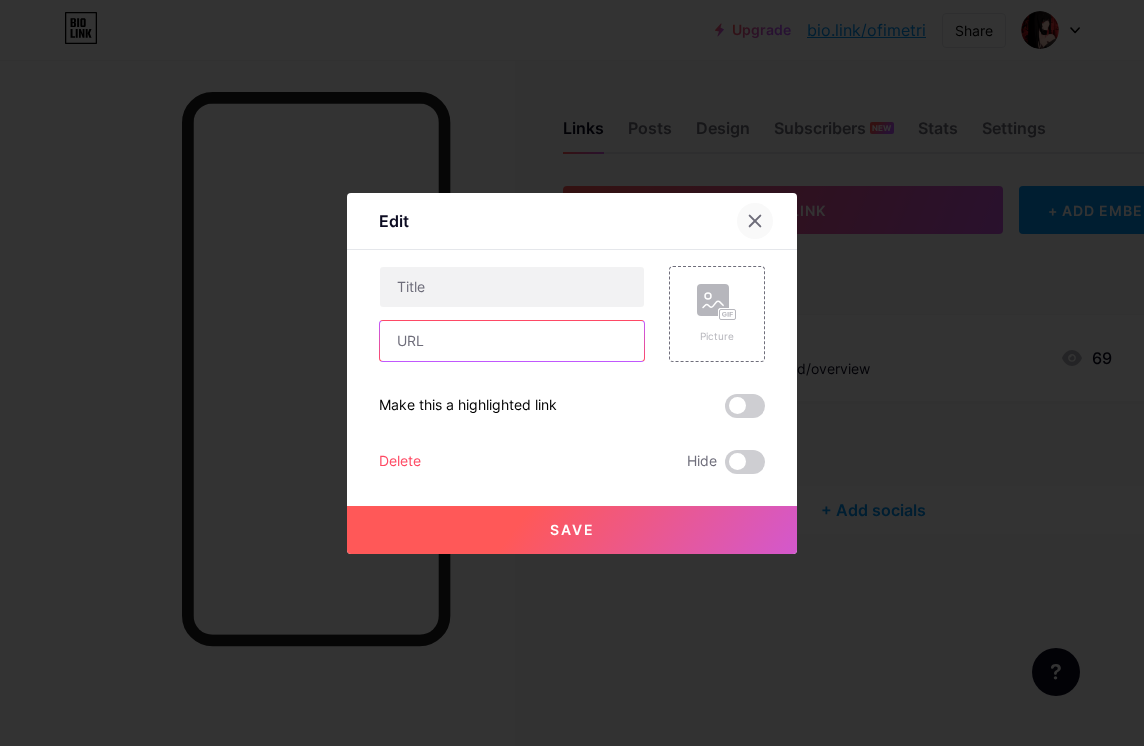 type 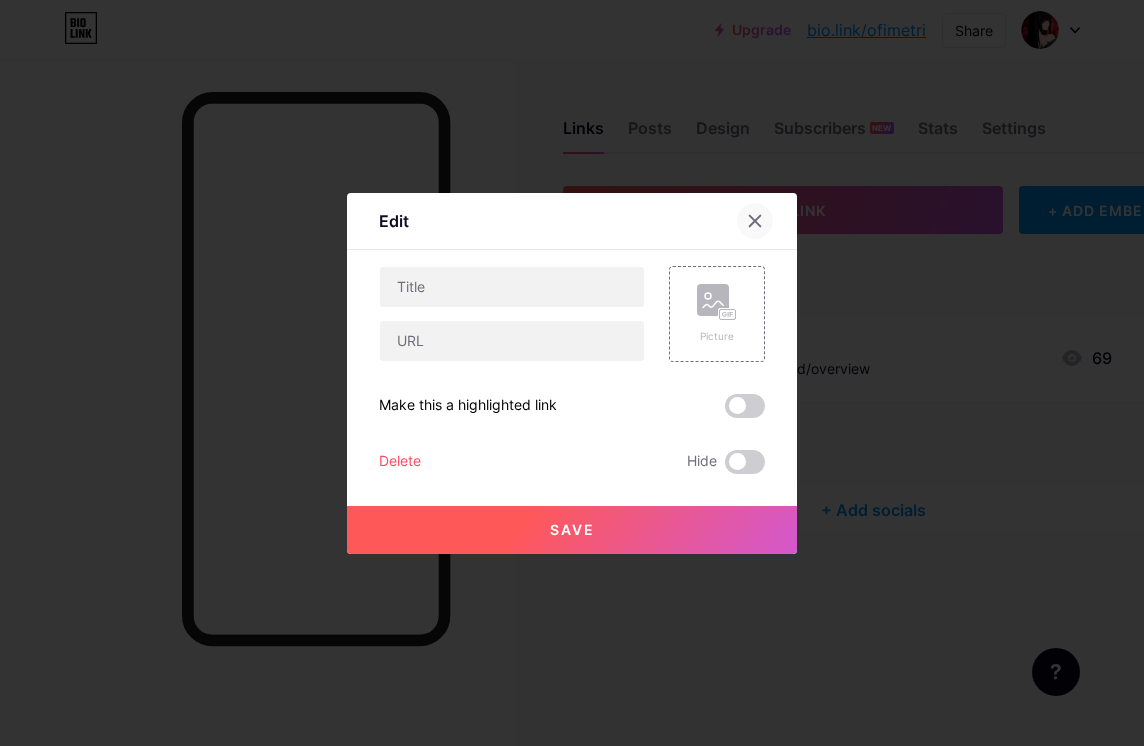 click at bounding box center (755, 221) 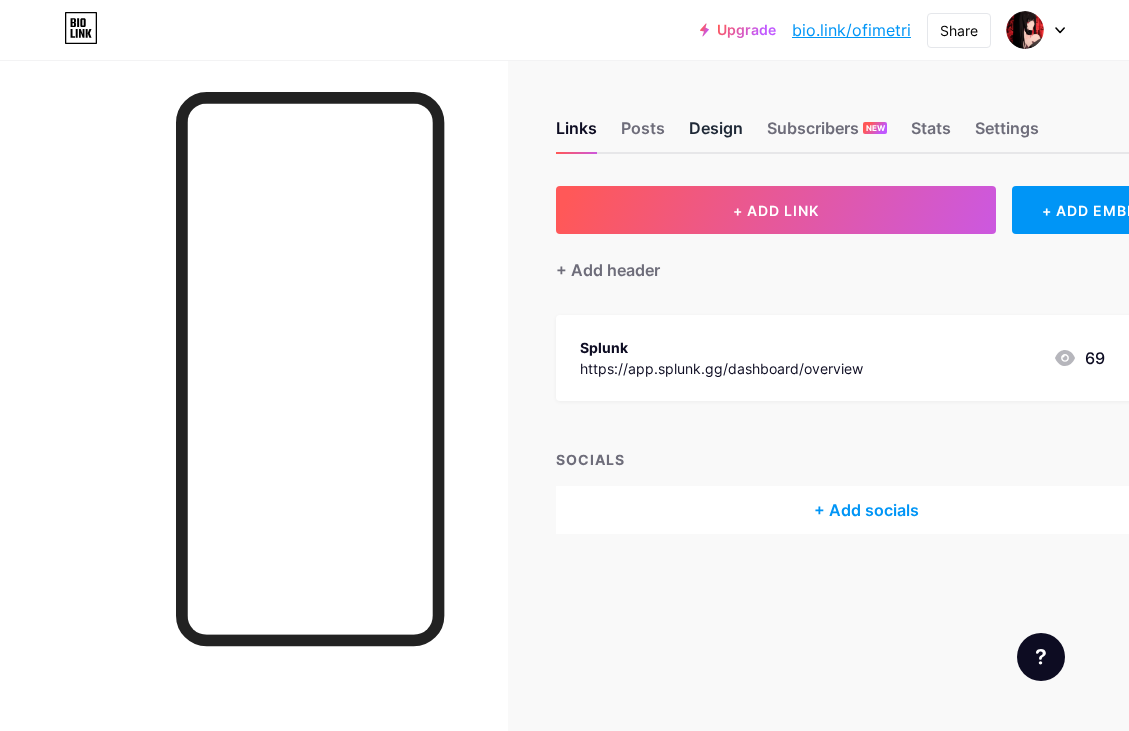 click on "Design" at bounding box center (716, 134) 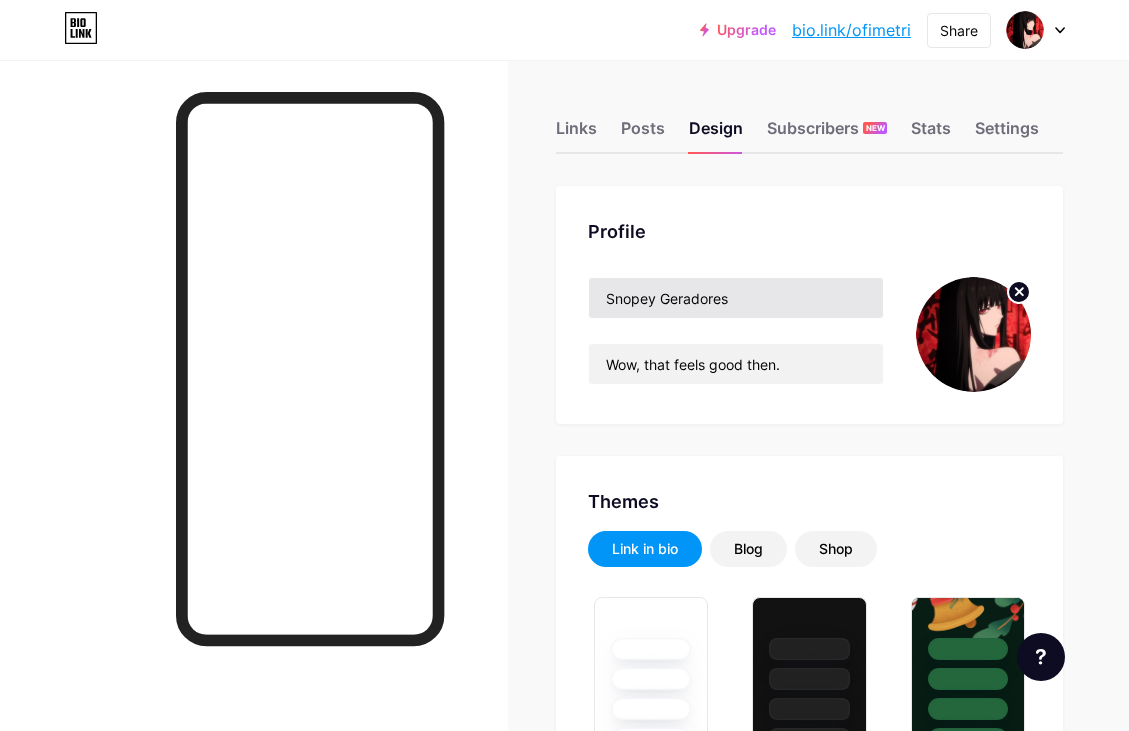 type on "#000000" 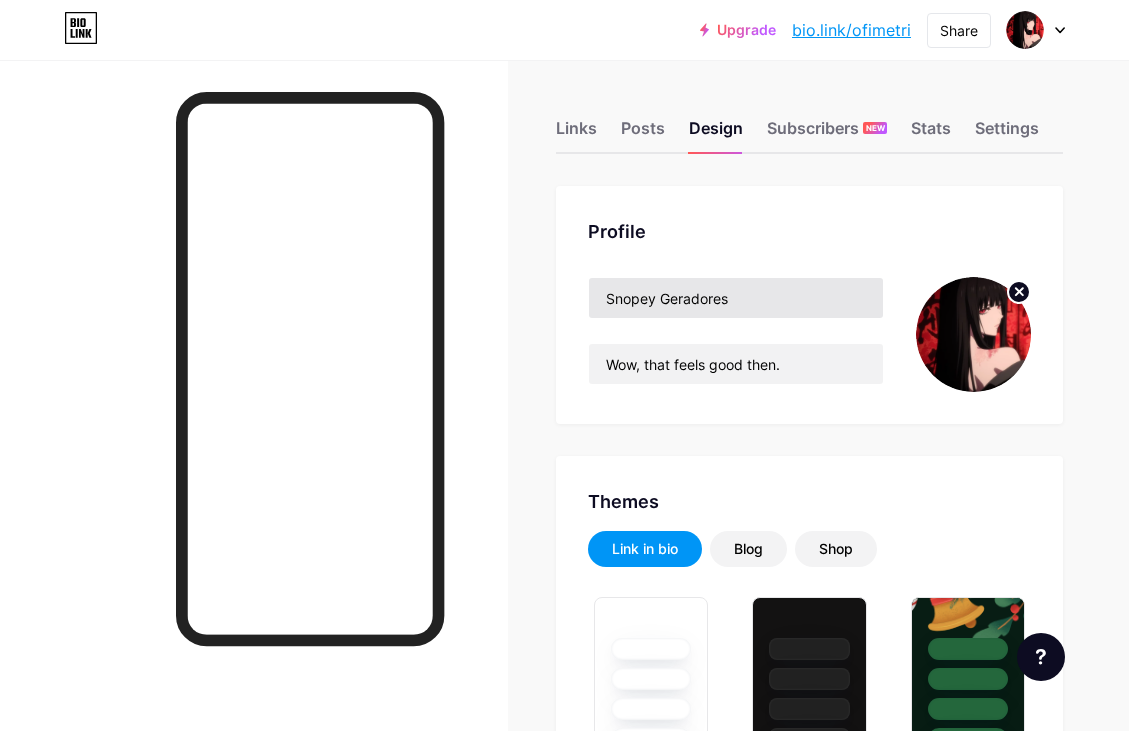 type on "#ff0000" 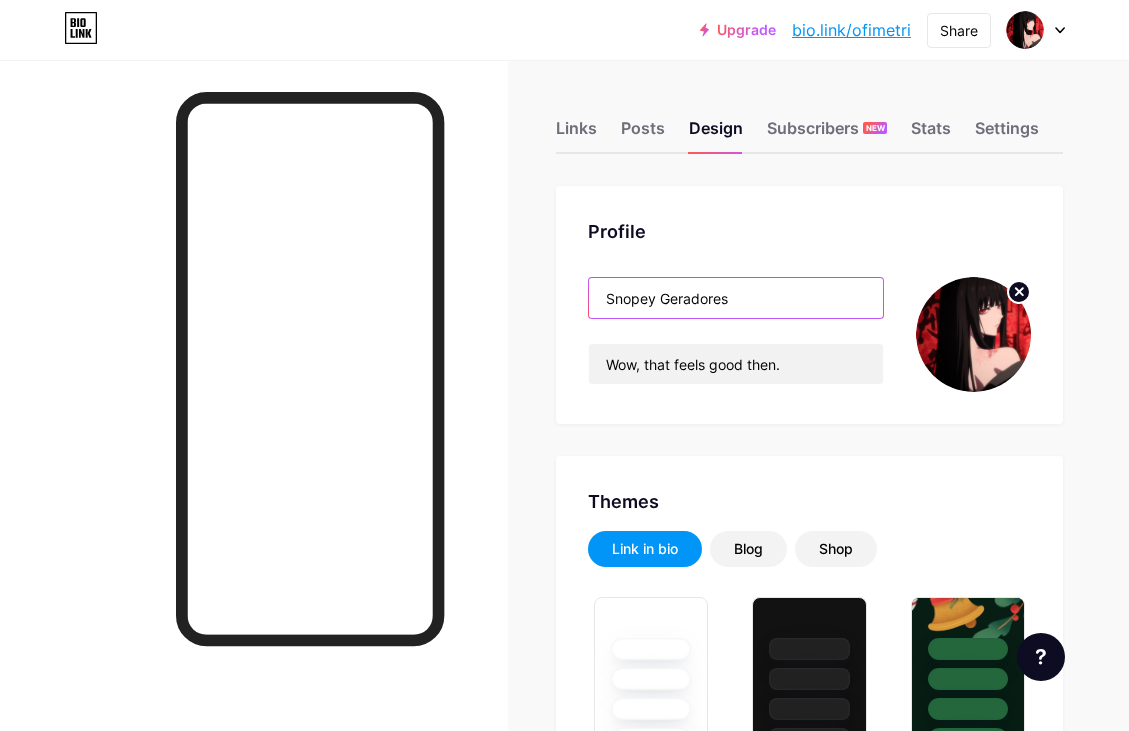 click on "Snopey Geradores" at bounding box center [736, 298] 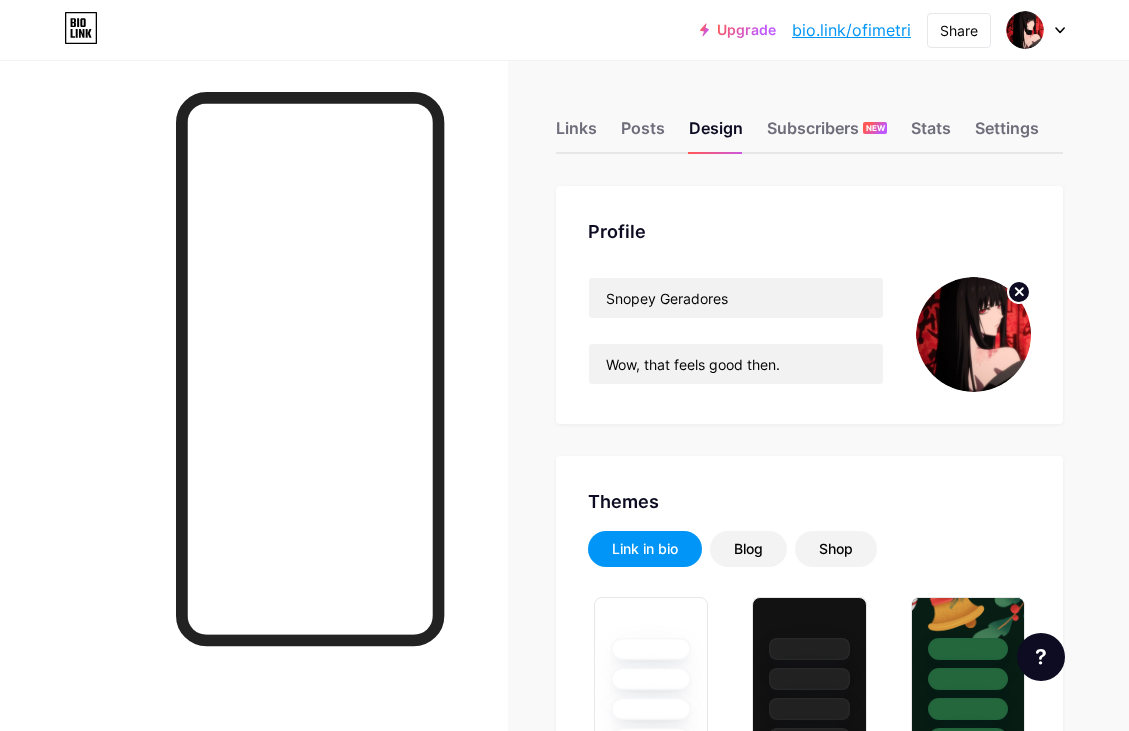click 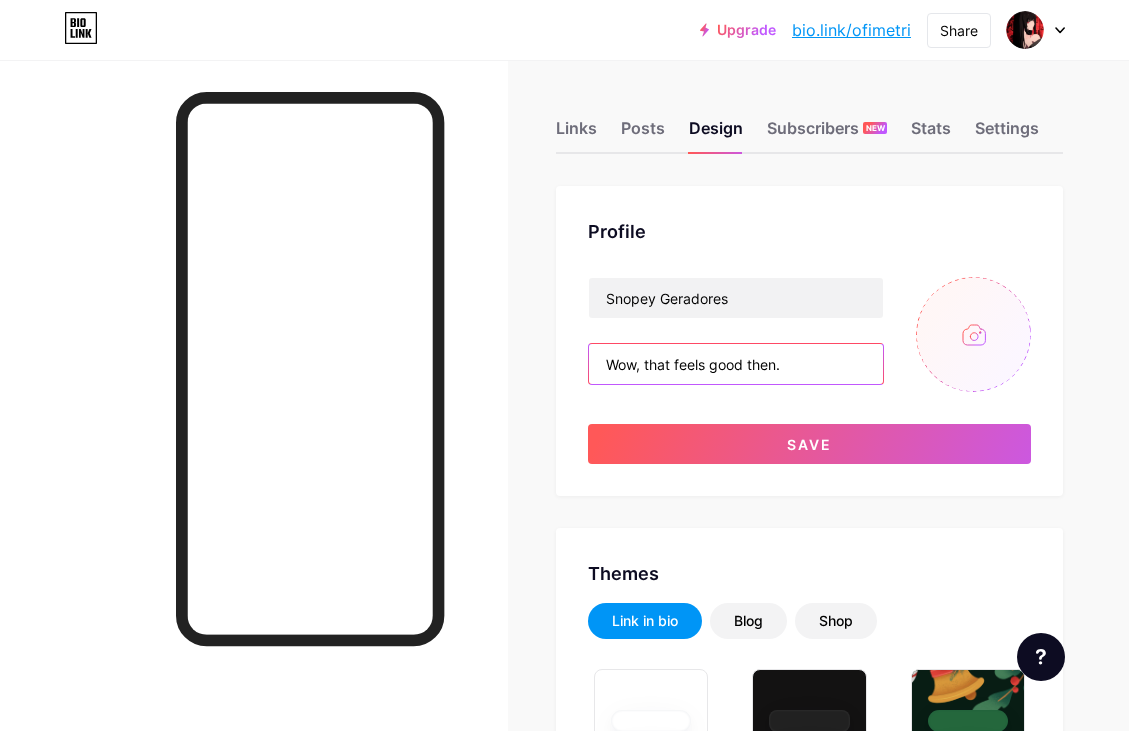 click on "Wow, that feels good then." at bounding box center (736, 364) 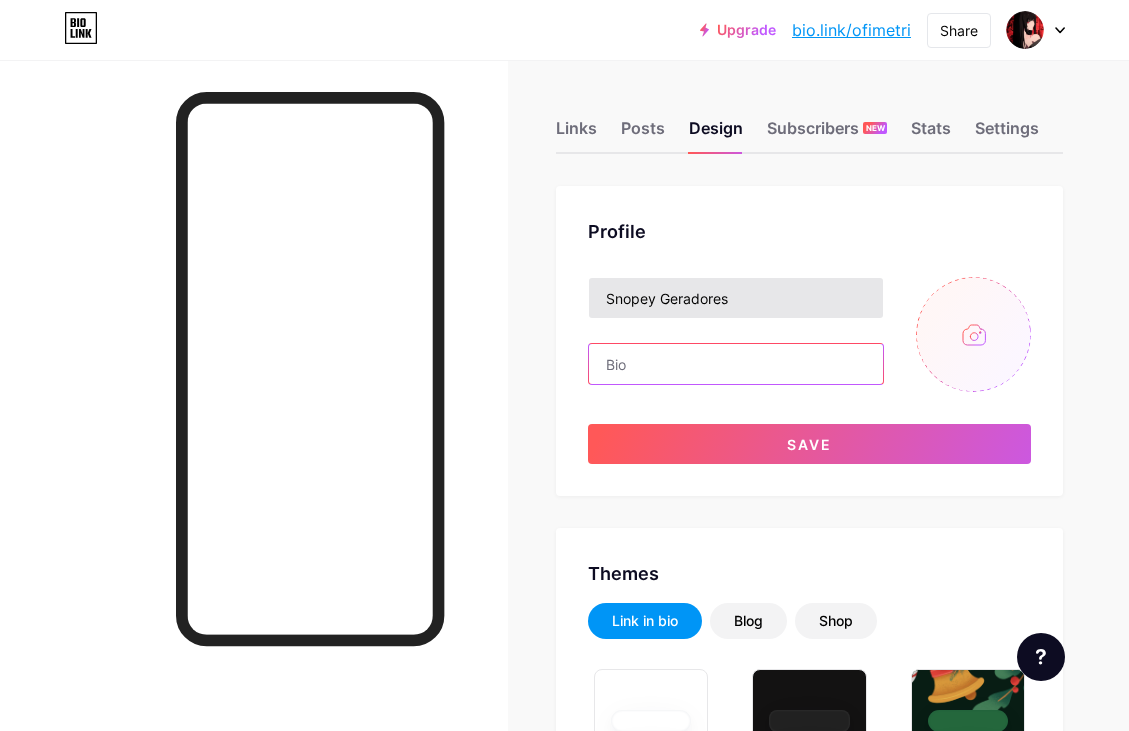 type 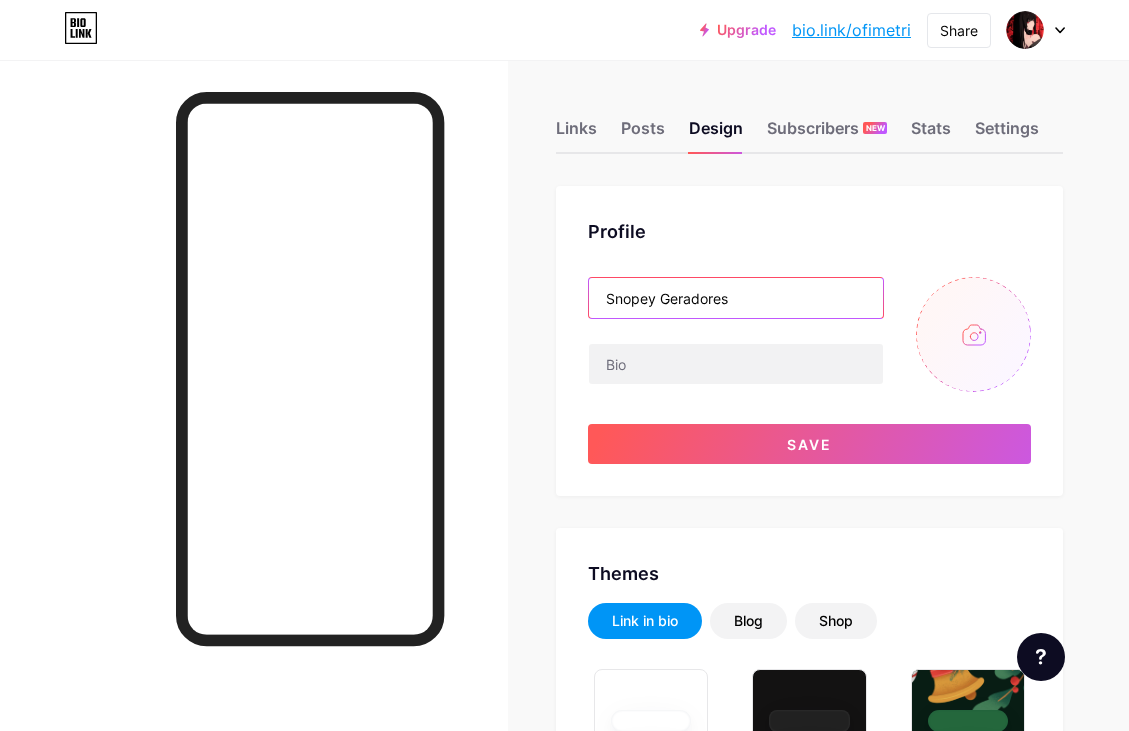 click on "Snopey Geradores" at bounding box center (736, 298) 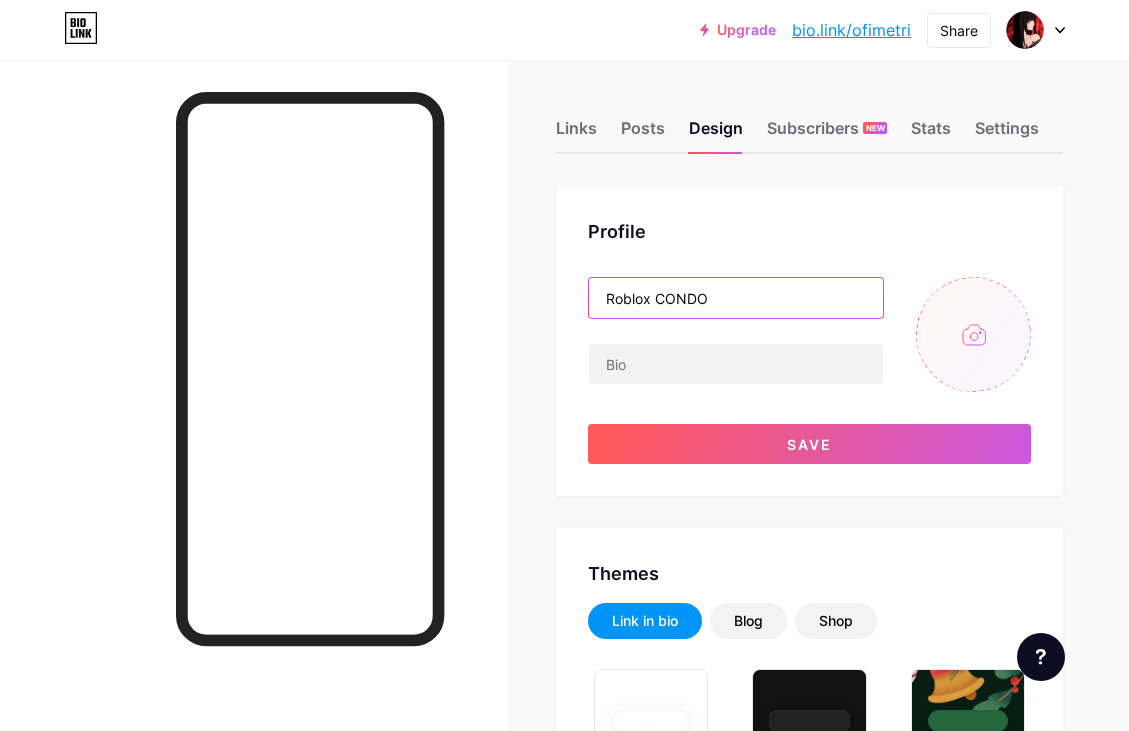 drag, startPoint x: 663, startPoint y: 299, endPoint x: 814, endPoint y: 310, distance: 151.40013 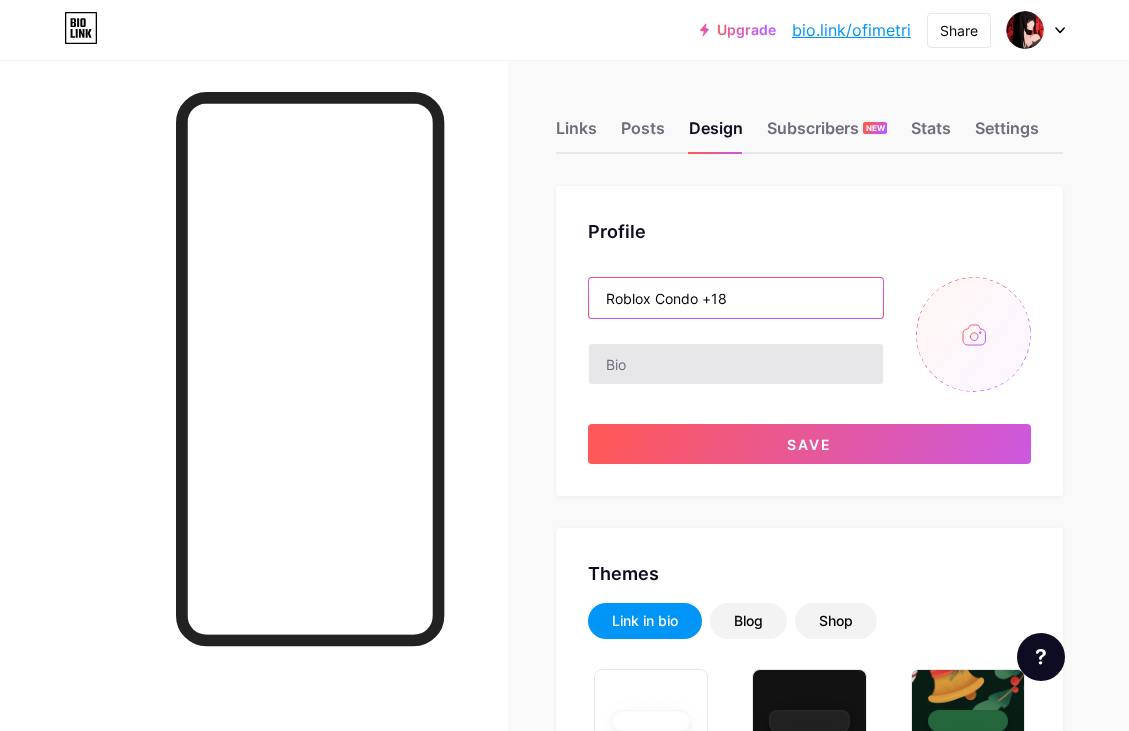 type on "Roblox Condo +18" 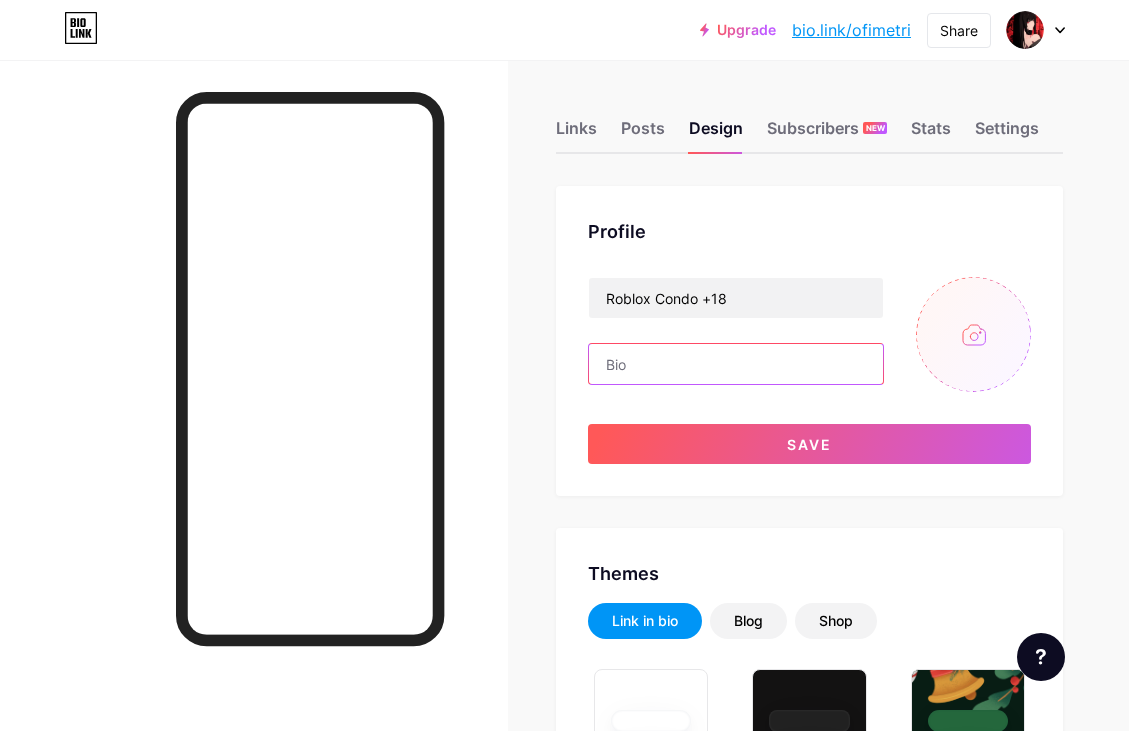 click at bounding box center (736, 364) 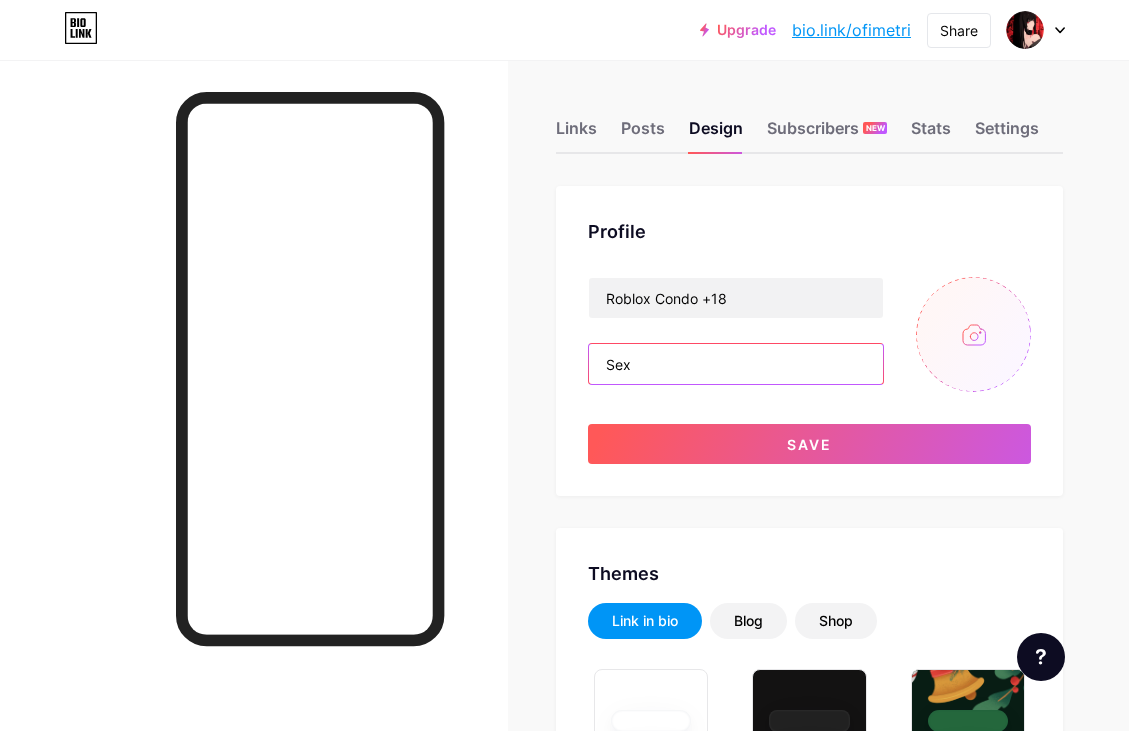 type on "Sex" 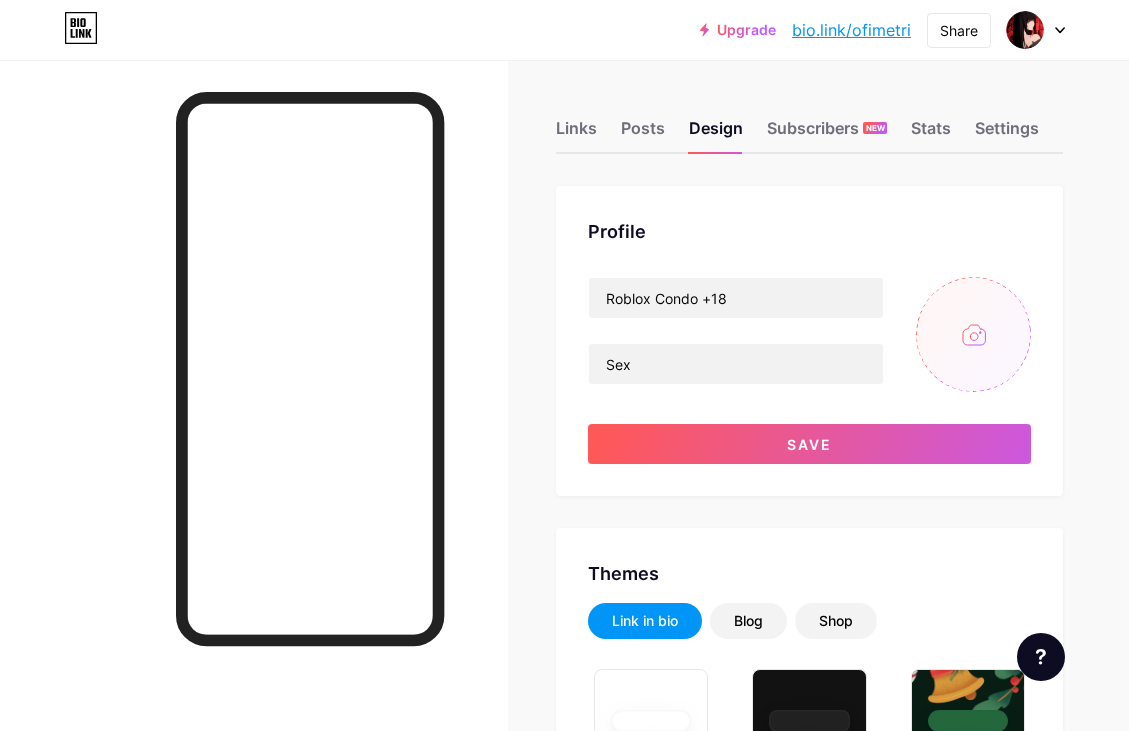 click at bounding box center [973, 334] 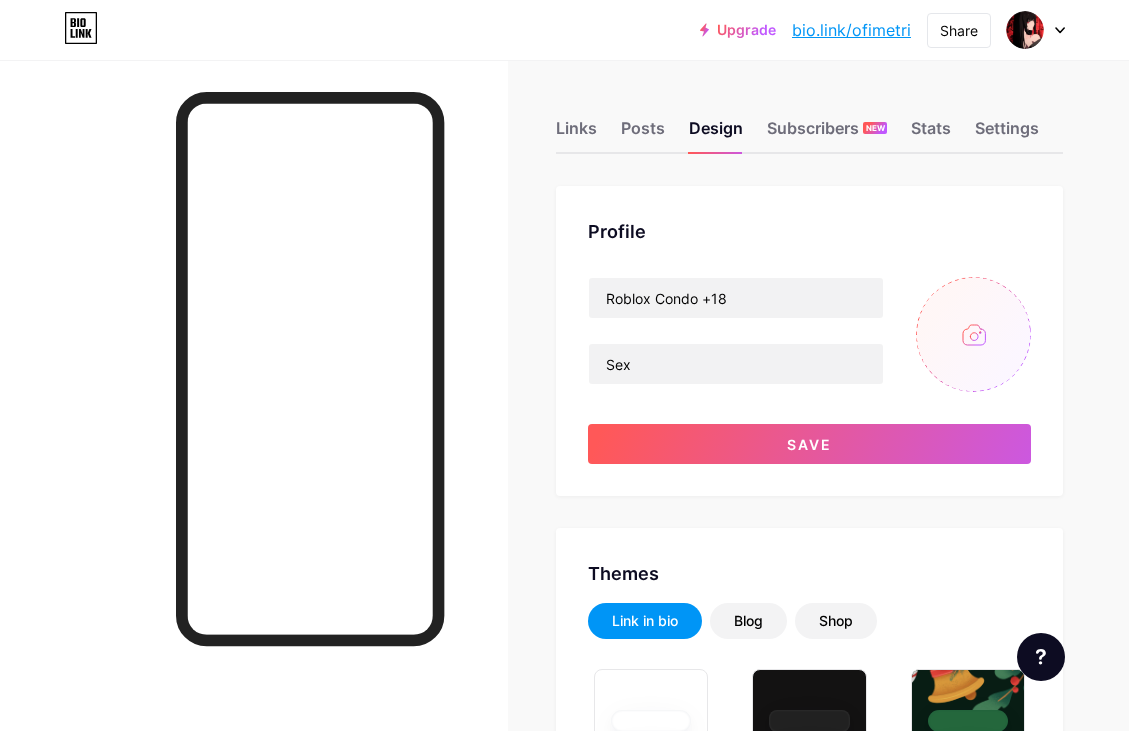 type on "C:\fakepath\image[1].png" 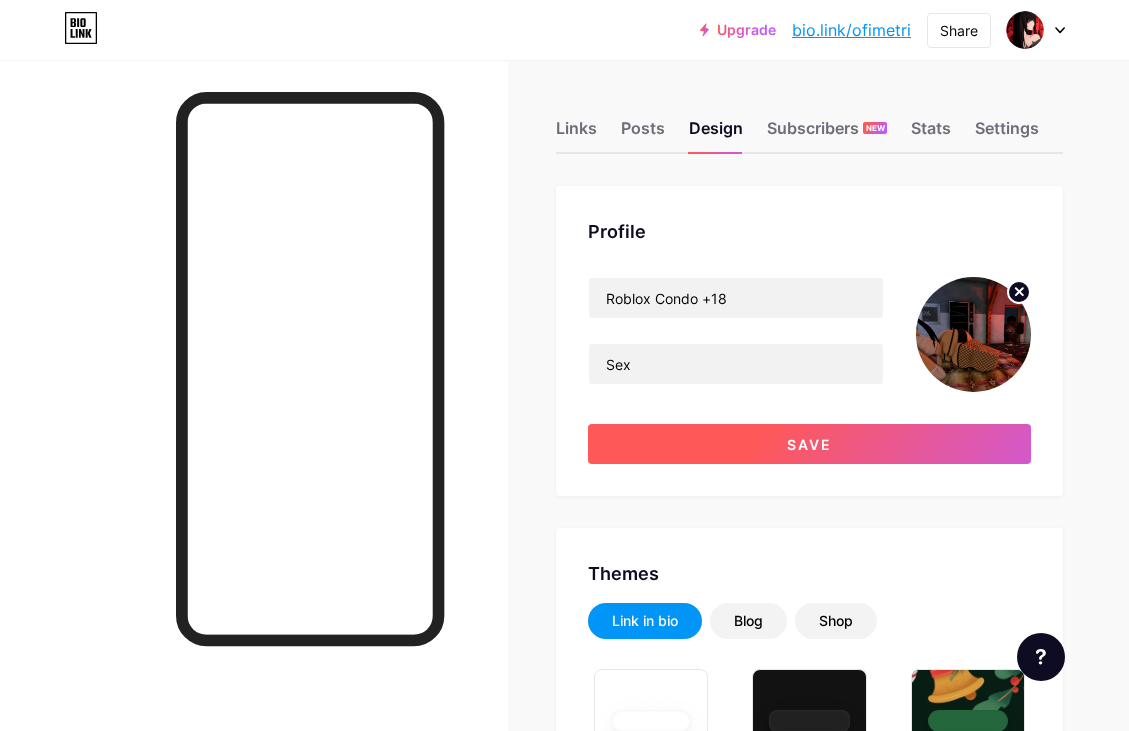 click on "Save" at bounding box center (809, 444) 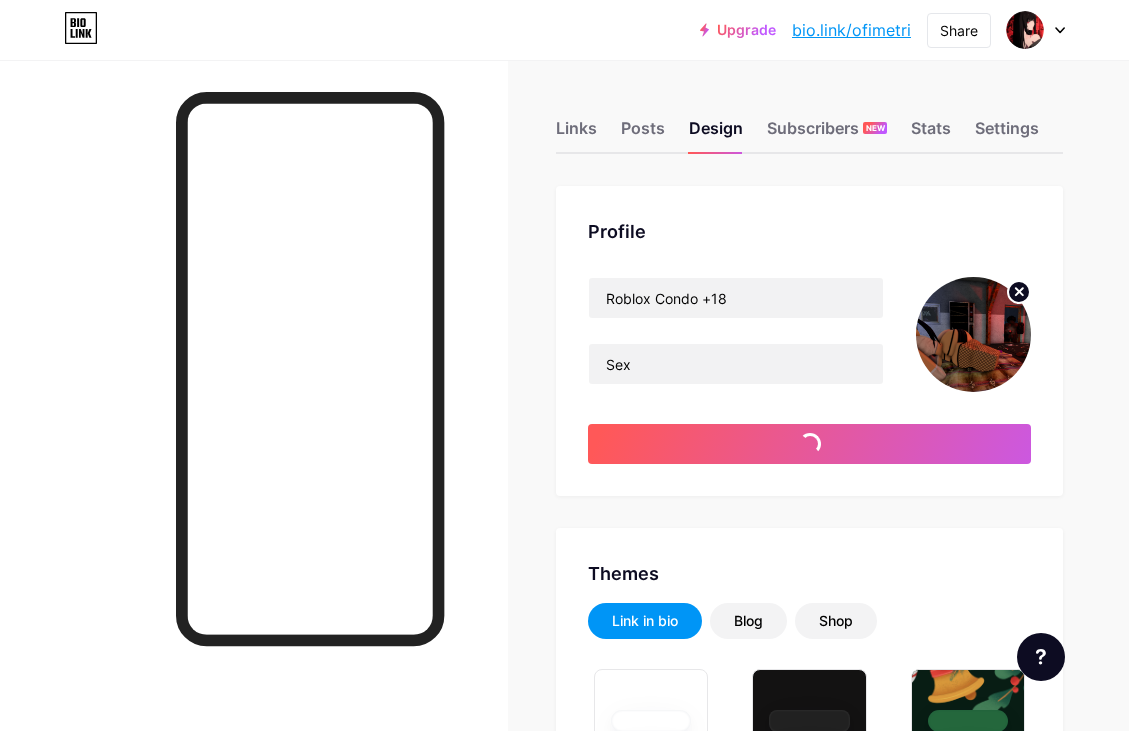 type on "#ffffff" 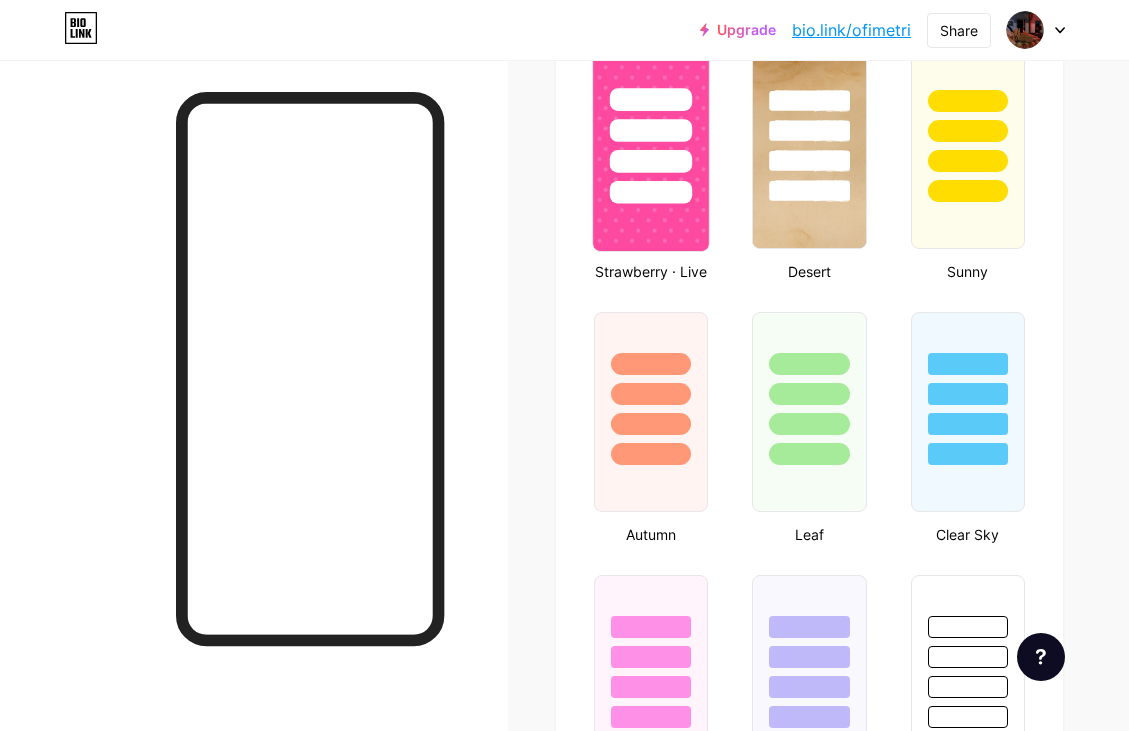 scroll, scrollTop: 2100, scrollLeft: 0, axis: vertical 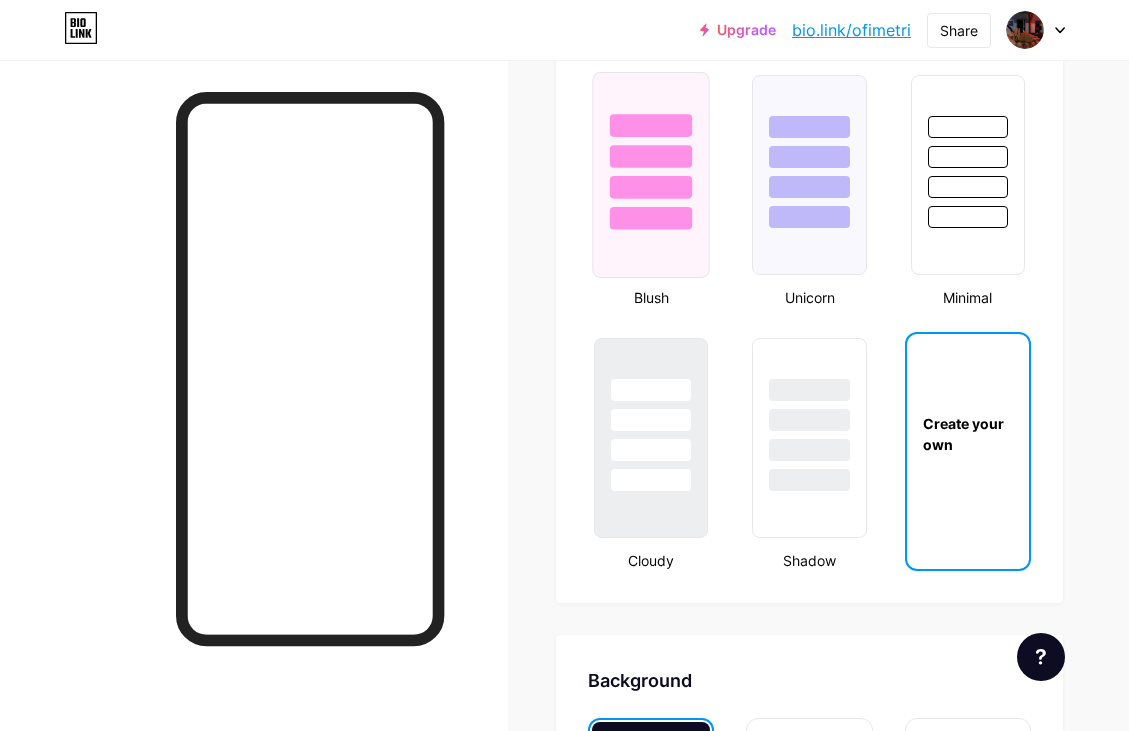 click at bounding box center [651, 187] 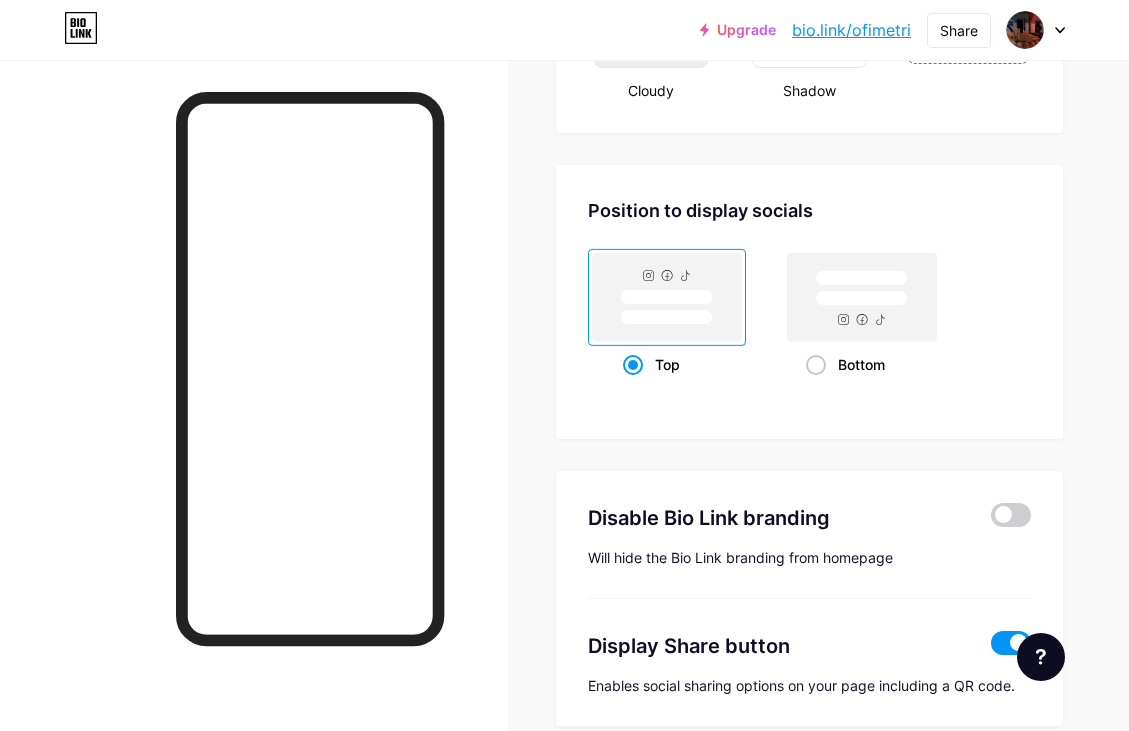 scroll, scrollTop: 2666, scrollLeft: 0, axis: vertical 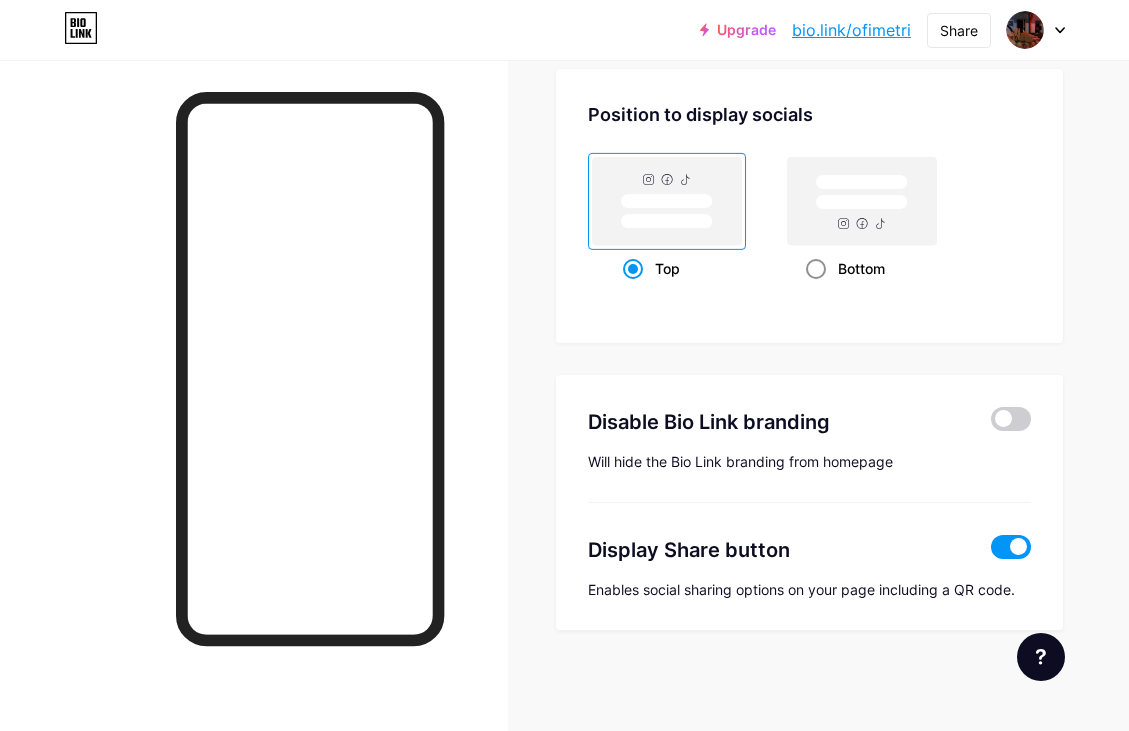 click on "Bottom" at bounding box center (861, 268) 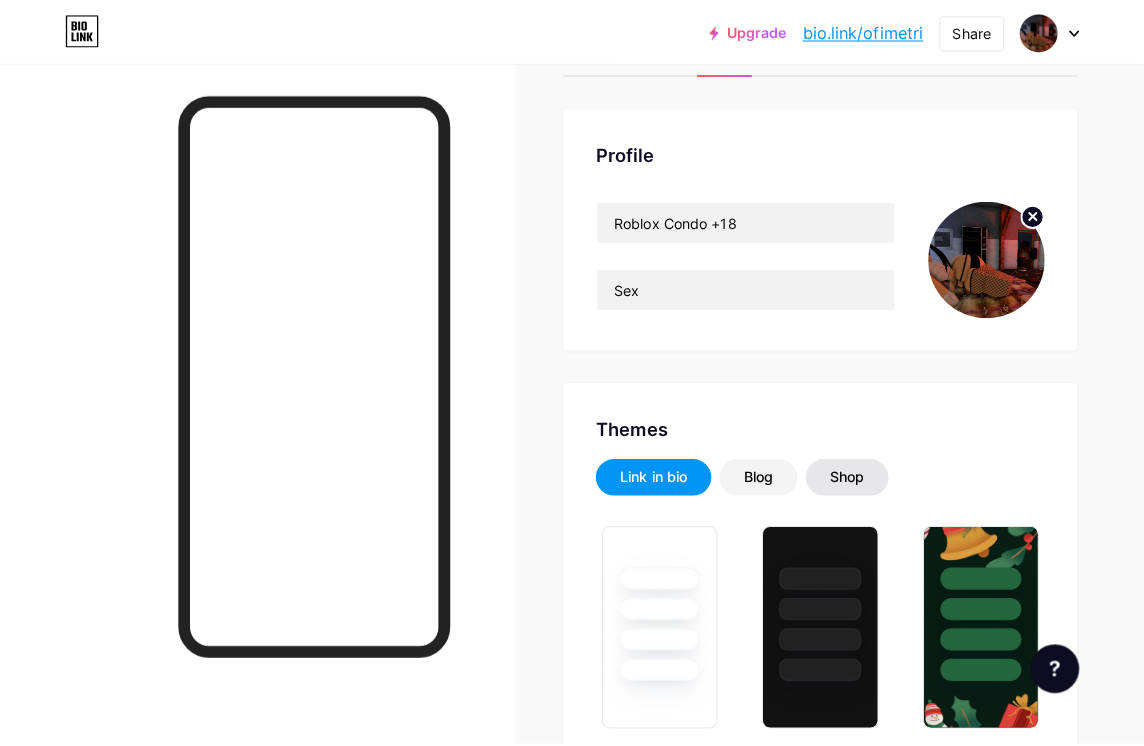 scroll, scrollTop: 0, scrollLeft: 0, axis: both 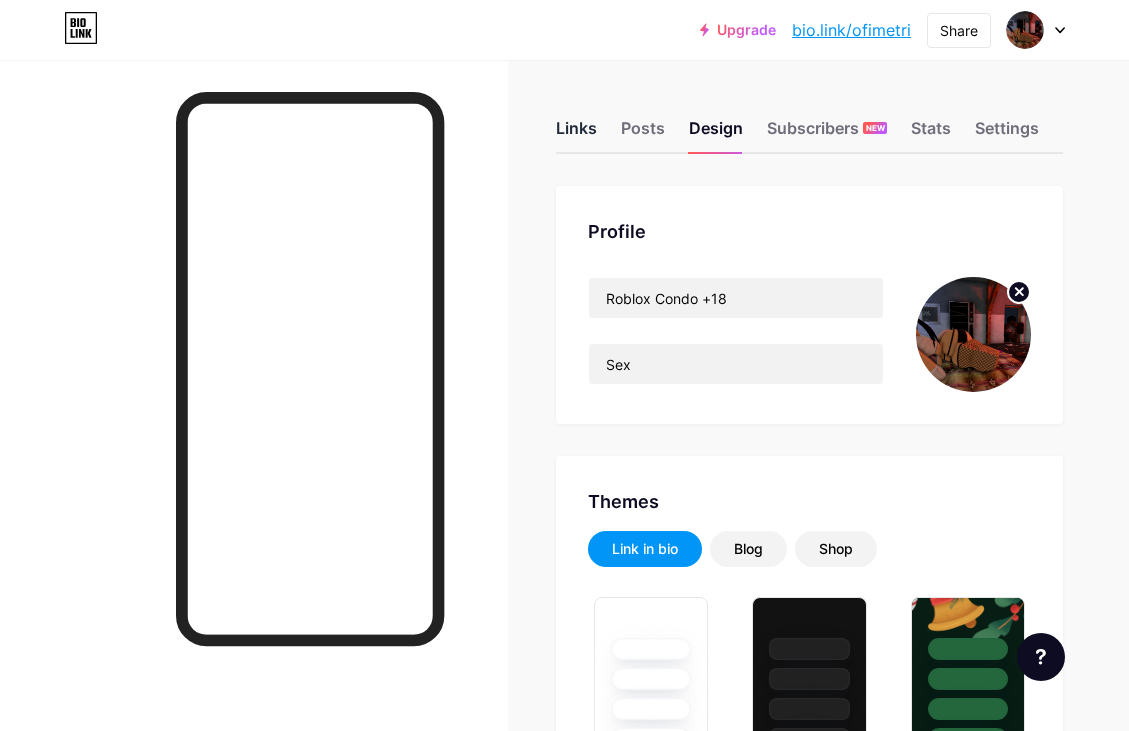 click on "Links" at bounding box center [576, 134] 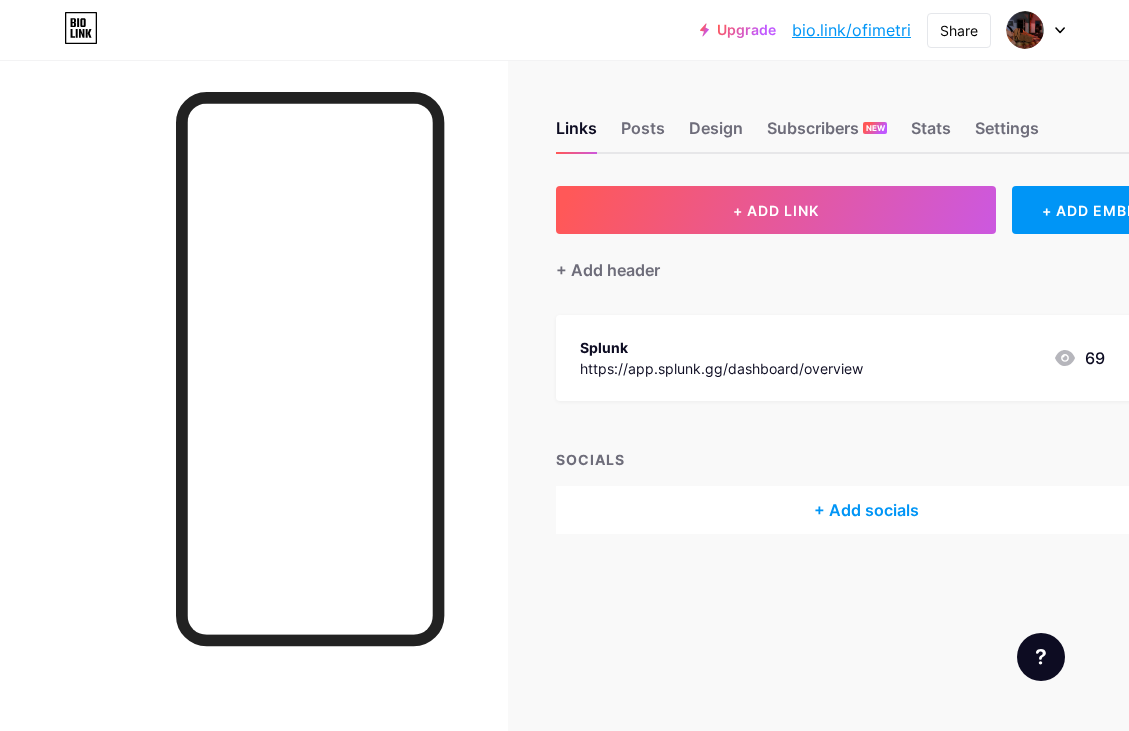 click on "Splunk" at bounding box center [721, 347] 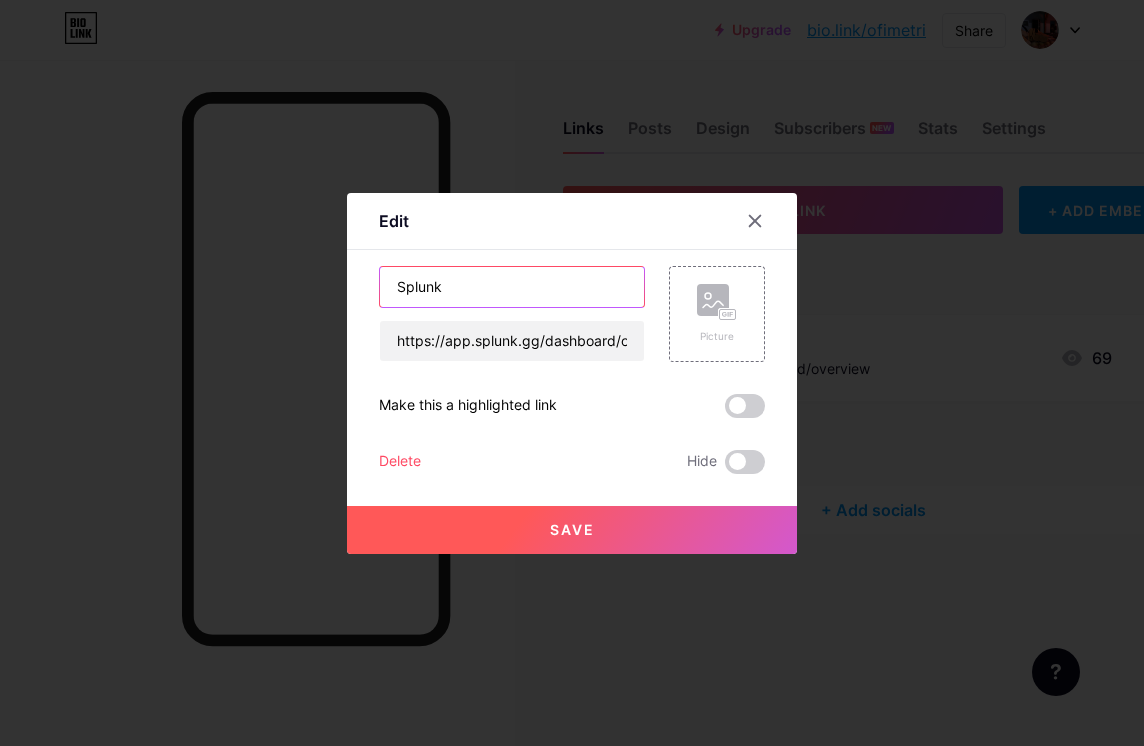 click on "Splunk" at bounding box center [512, 287] 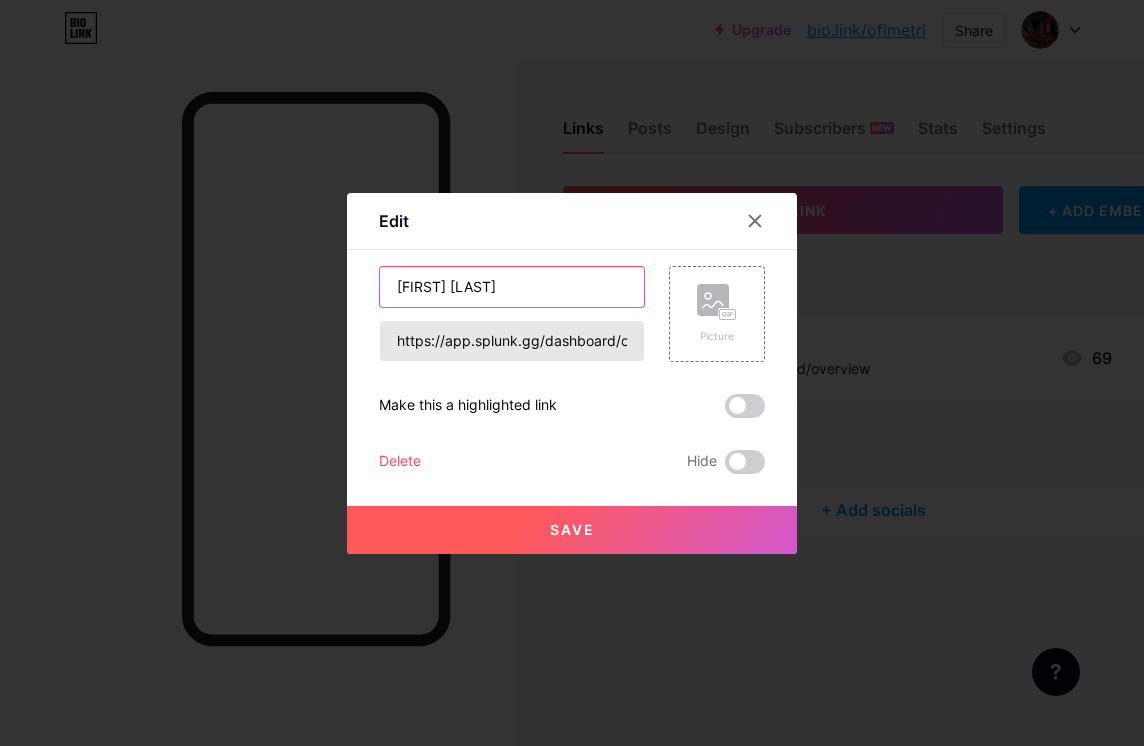 type on "[FIRST] [LAST]" 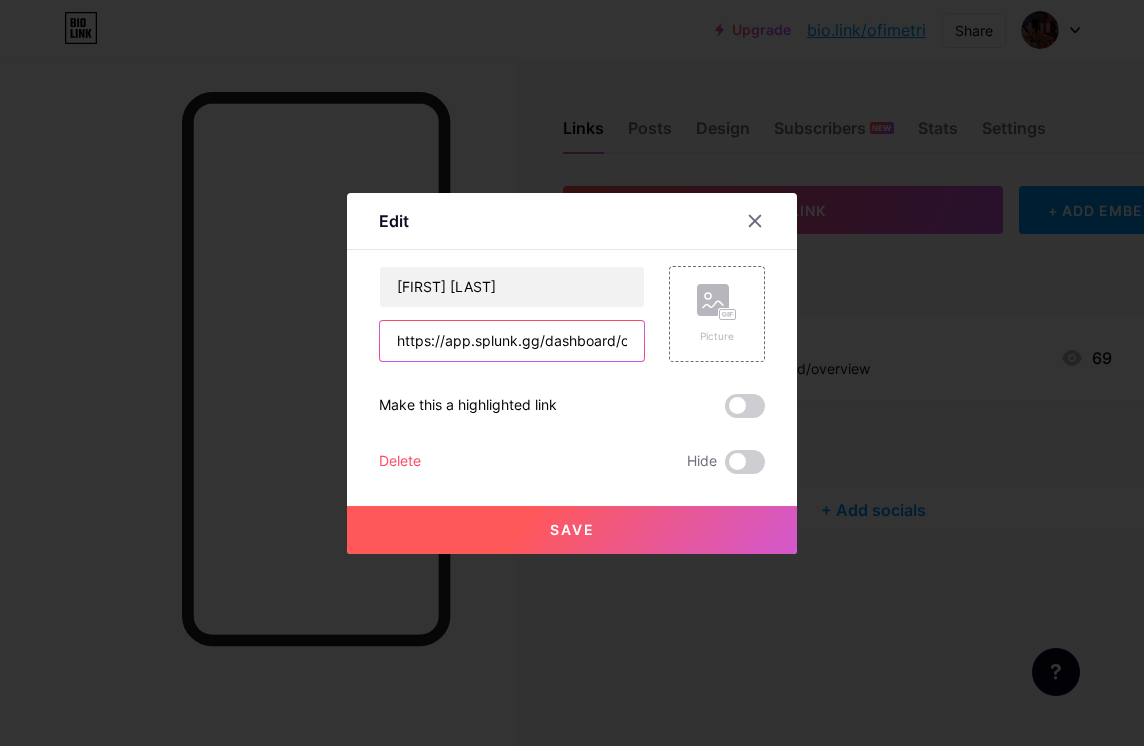 click on "https://app.splunk.gg/dashboard/overview" at bounding box center [512, 341] 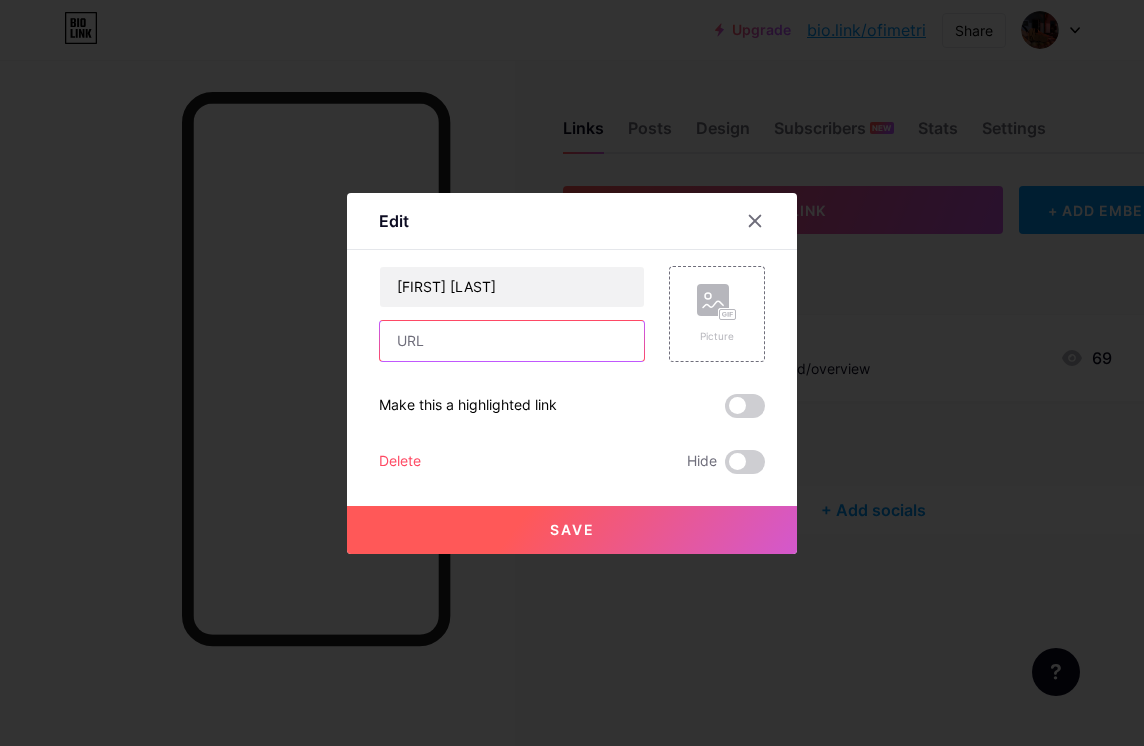 paste on "https://www.roblox.com.am/games/108152567396015/Hop-To-Neko?privateServerLinkCode=57344210618368387648361006233057" 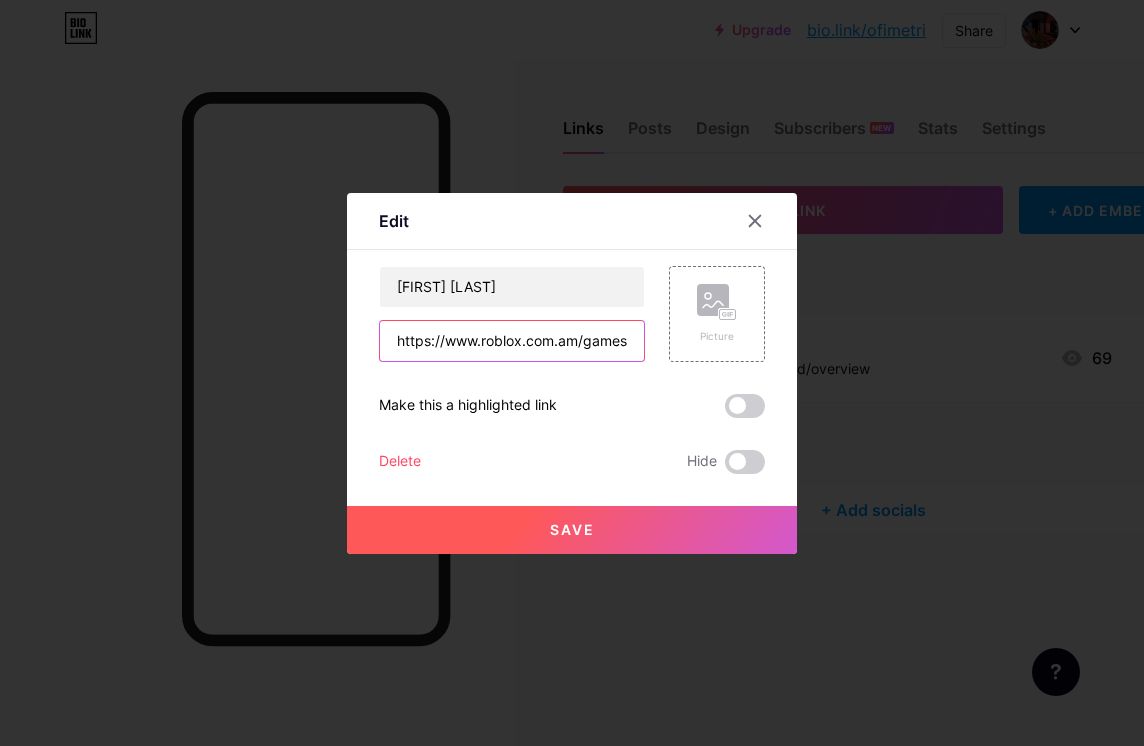 scroll, scrollTop: 0, scrollLeft: 662, axis: horizontal 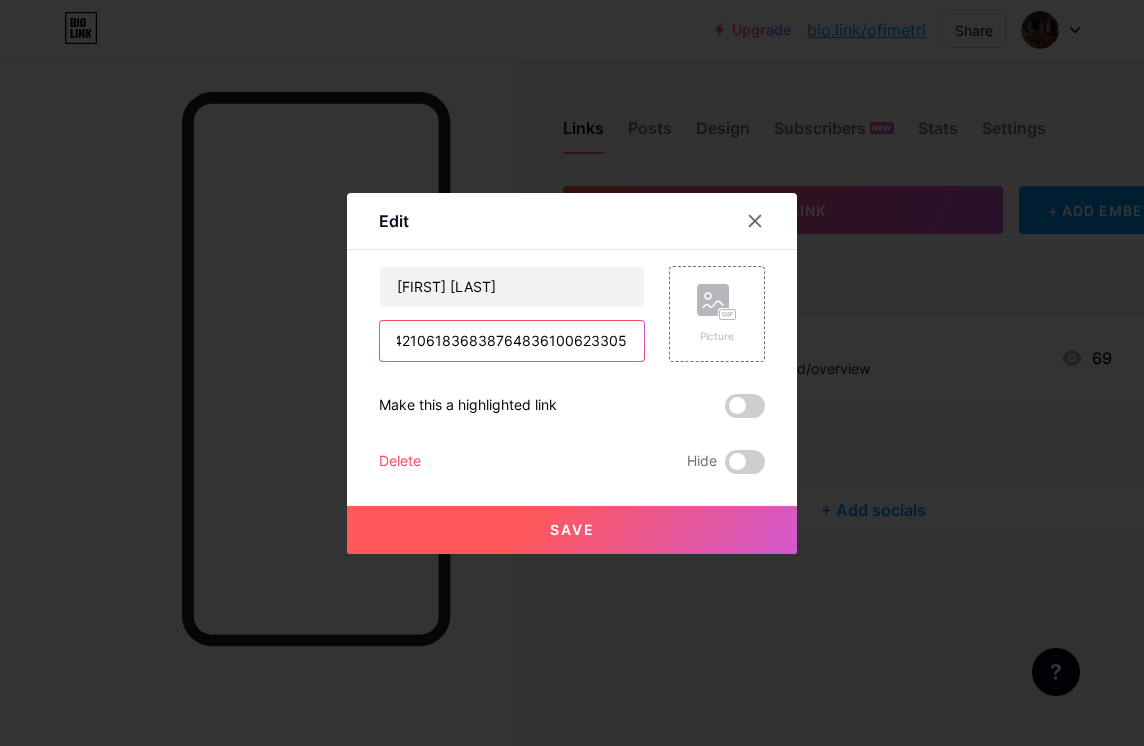 type on "https://www.roblox.com.am/games/108152567396015/Hop-To-Neko?privateServerLinkCode=57344210618368387648361006233057" 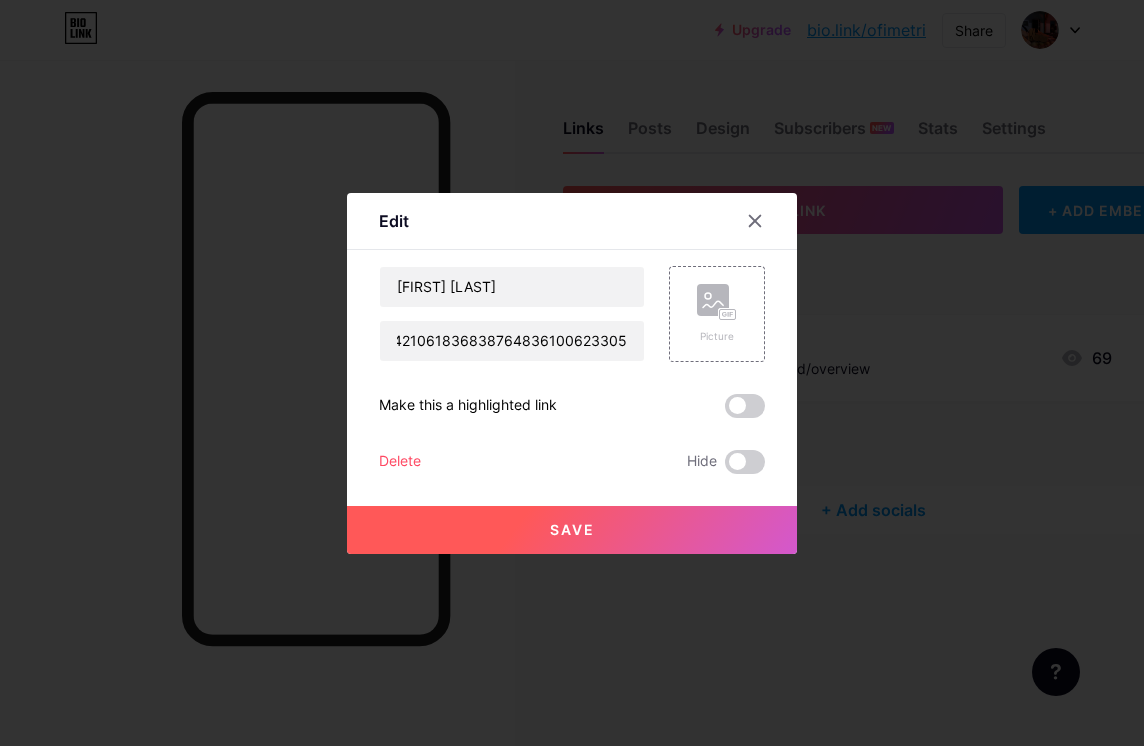 click on "Save" at bounding box center (572, 529) 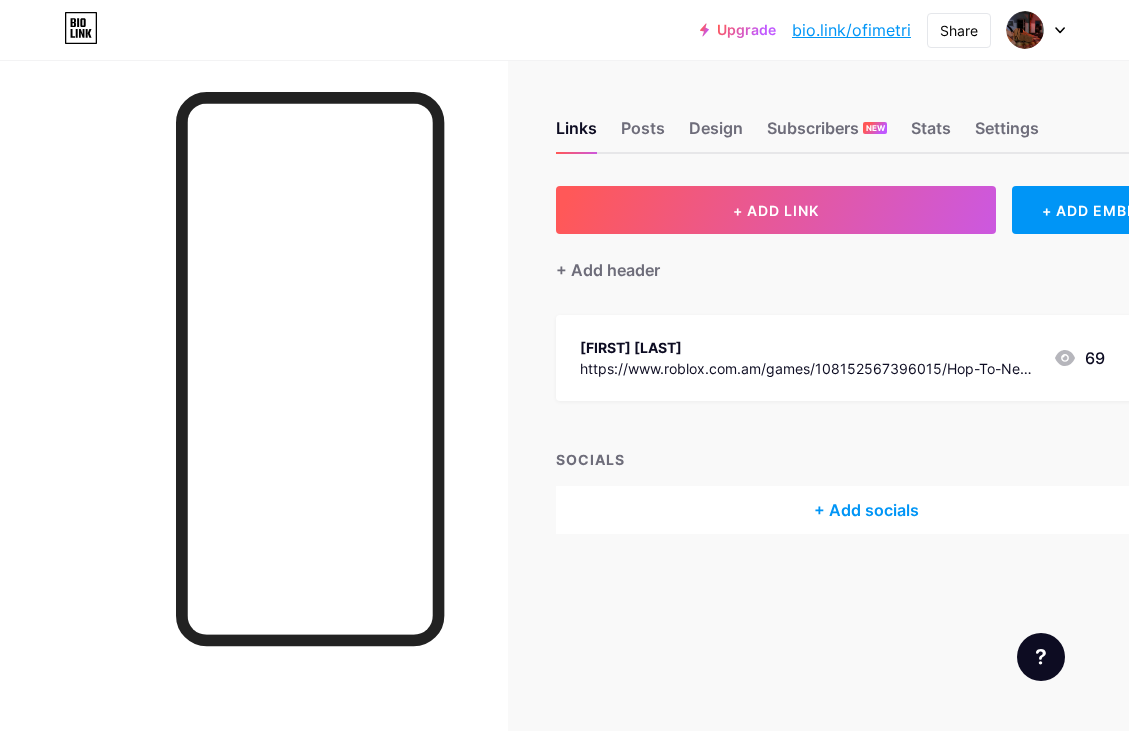 click on "bio.link/ofimetri" at bounding box center [851, 30] 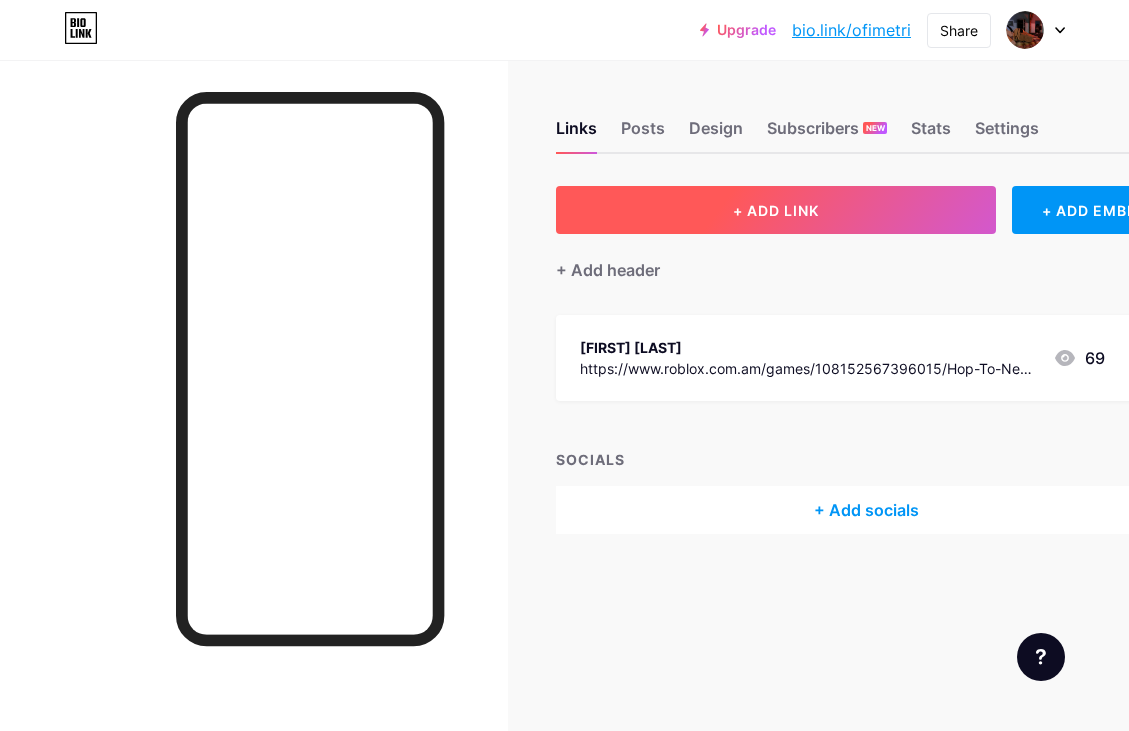 click on "+ ADD LINK" at bounding box center [776, 210] 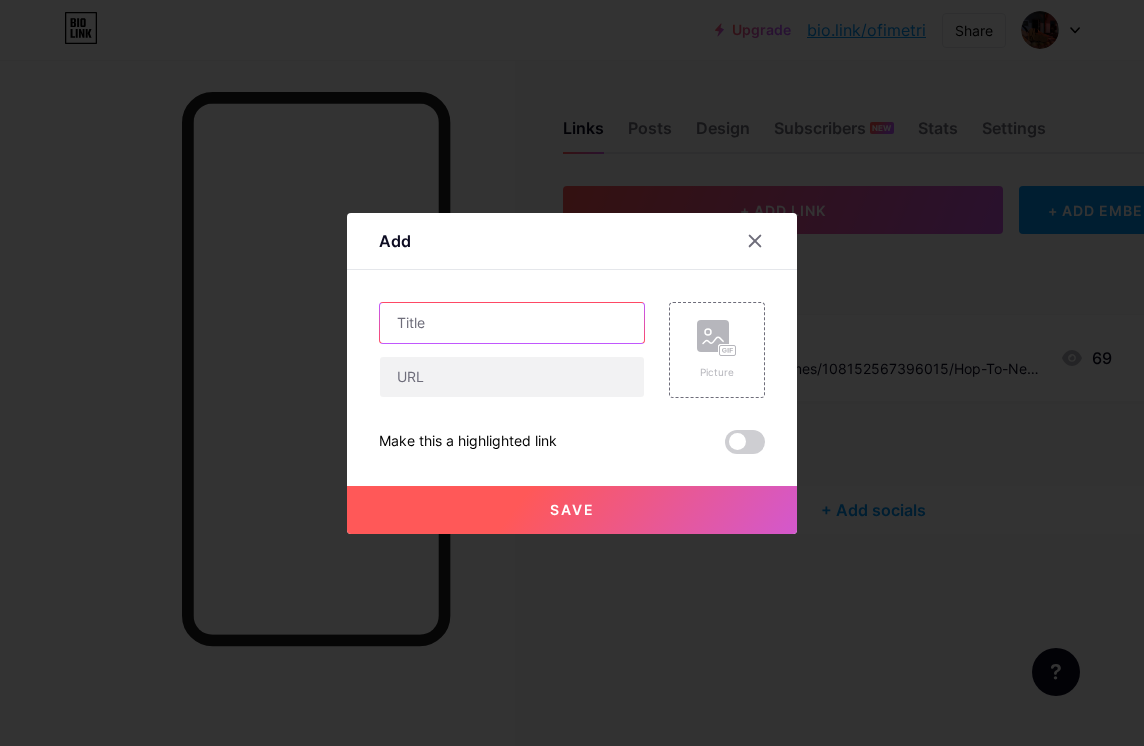 click at bounding box center [512, 323] 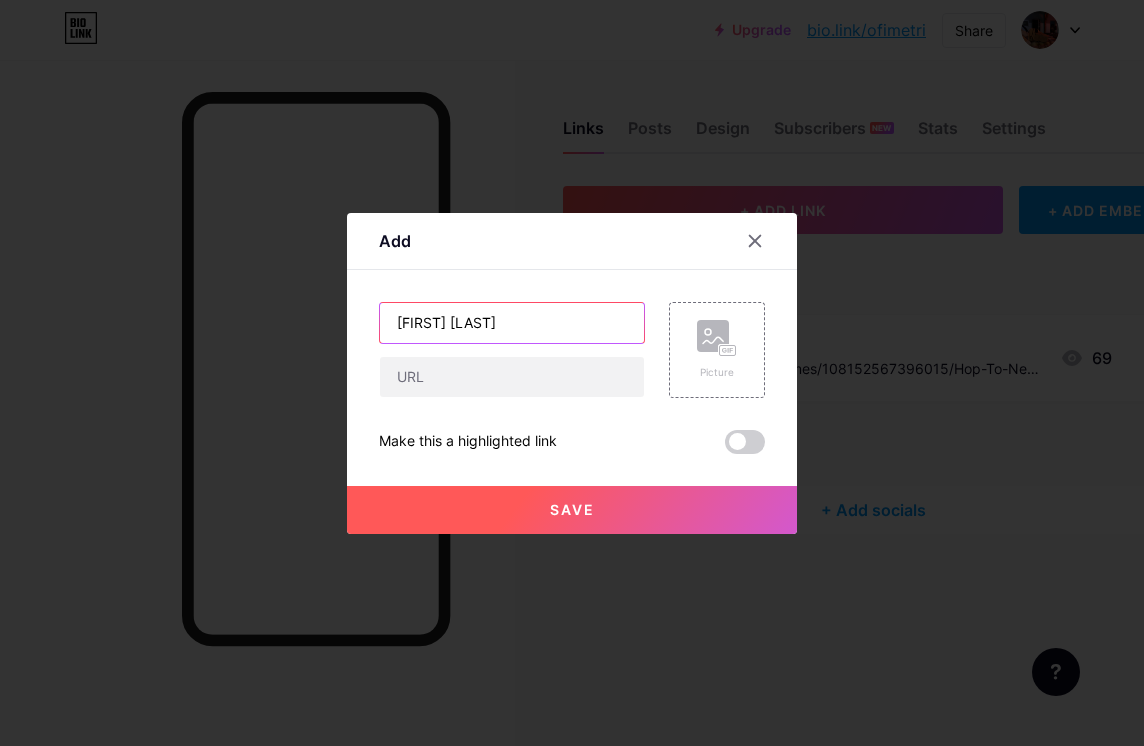 type on "[FIRST] [LAST]" 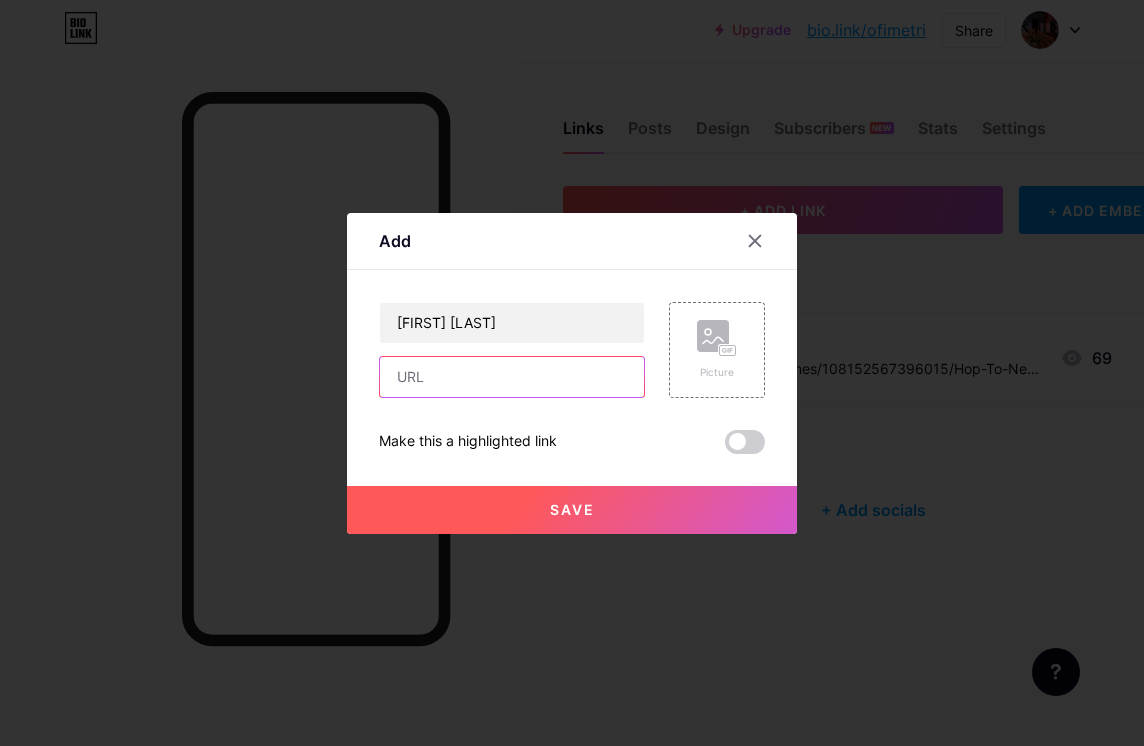 click at bounding box center (512, 377) 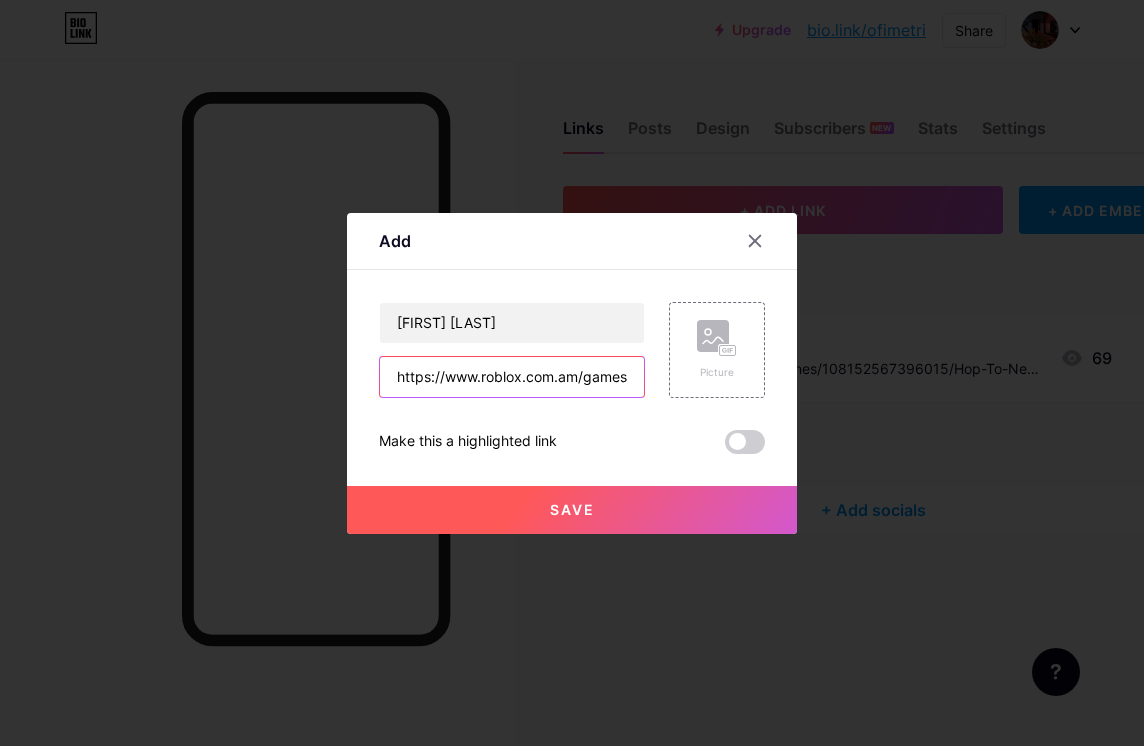 scroll, scrollTop: 0, scrollLeft: 680, axis: horizontal 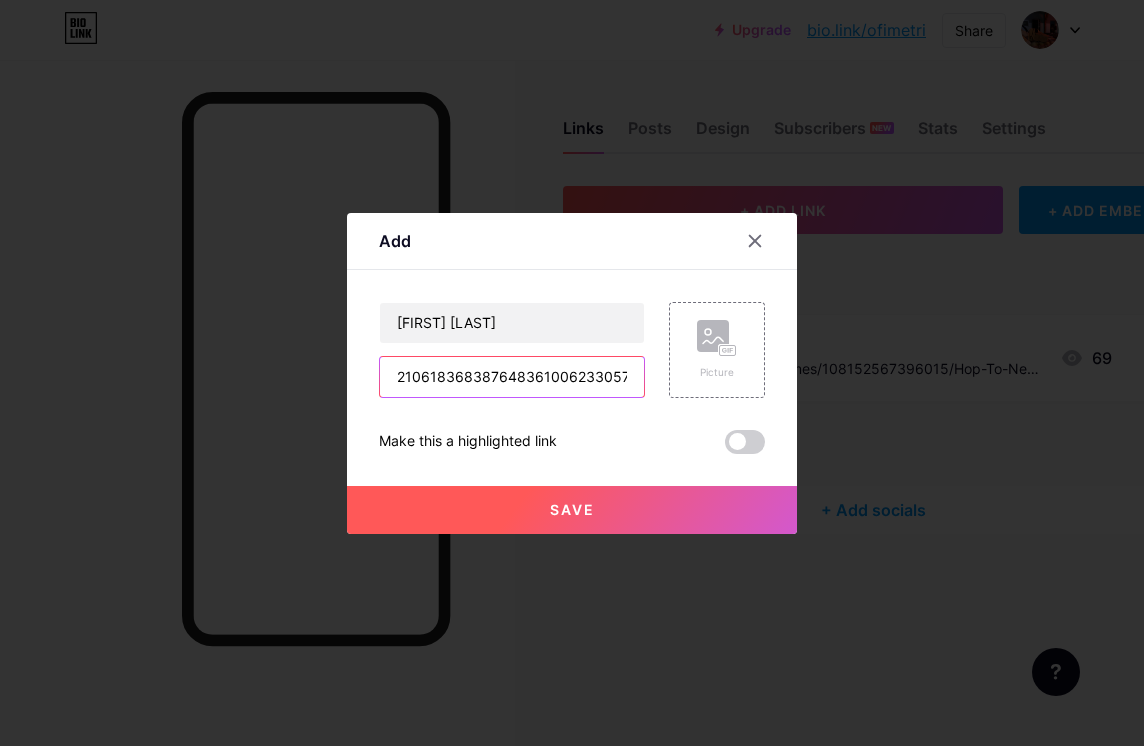type on "https://www.roblox.com.am/games/93414903335928/AI-Talk-With-Bot?privateServerLinkCode=57344210618368387648361006233057" 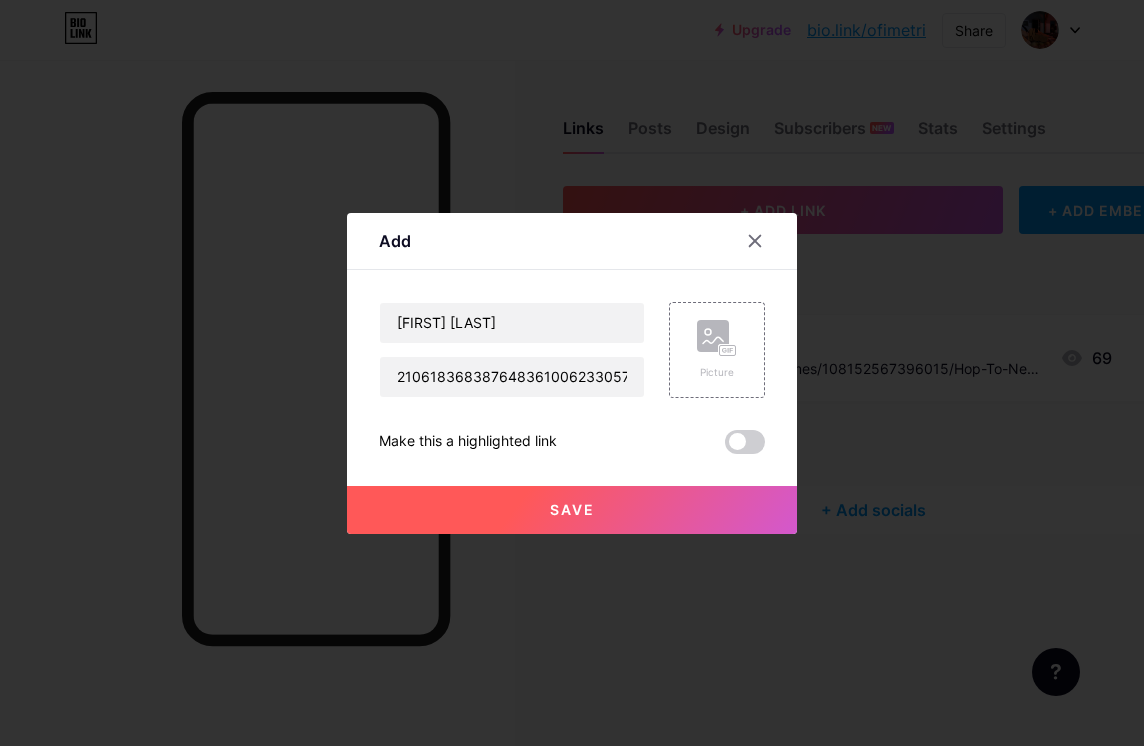 click on "Save" at bounding box center [572, 510] 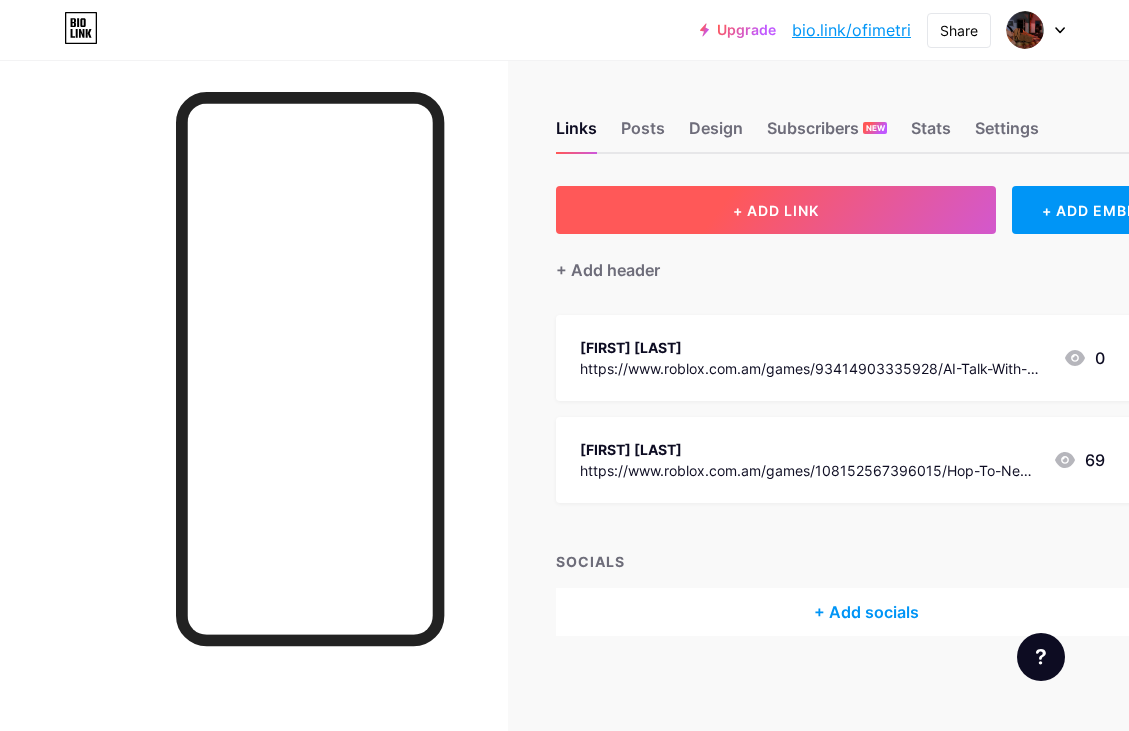 click on "+ ADD LINK" at bounding box center (776, 210) 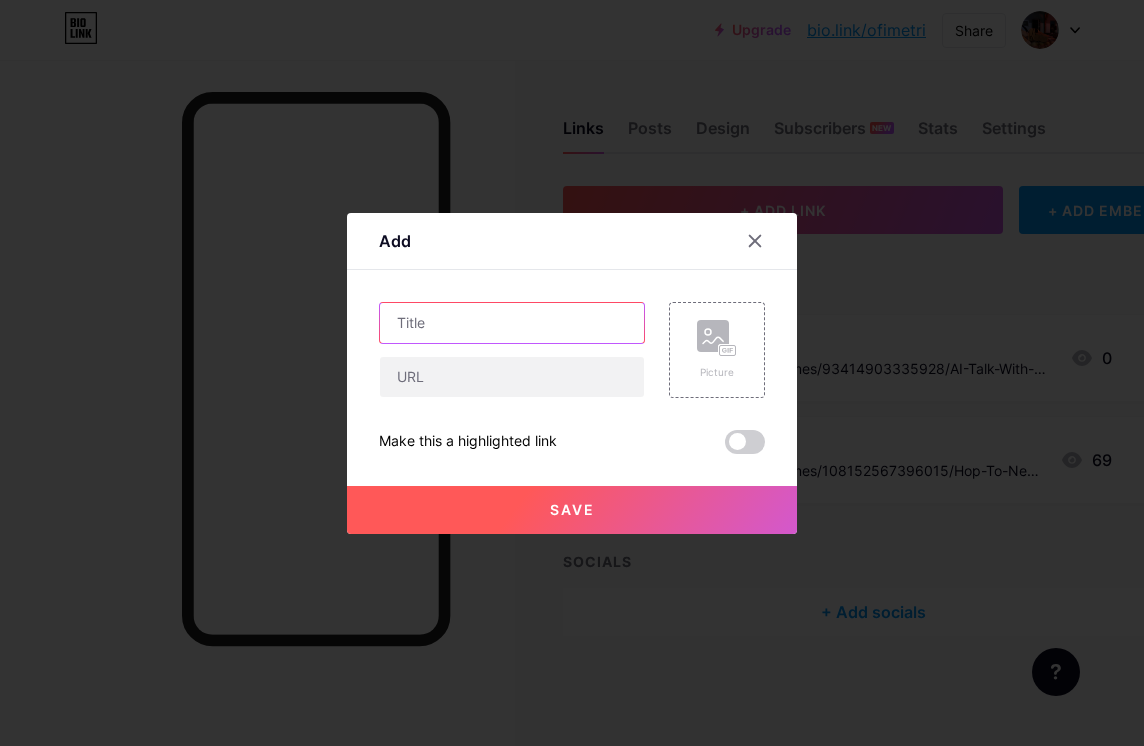 click at bounding box center (512, 323) 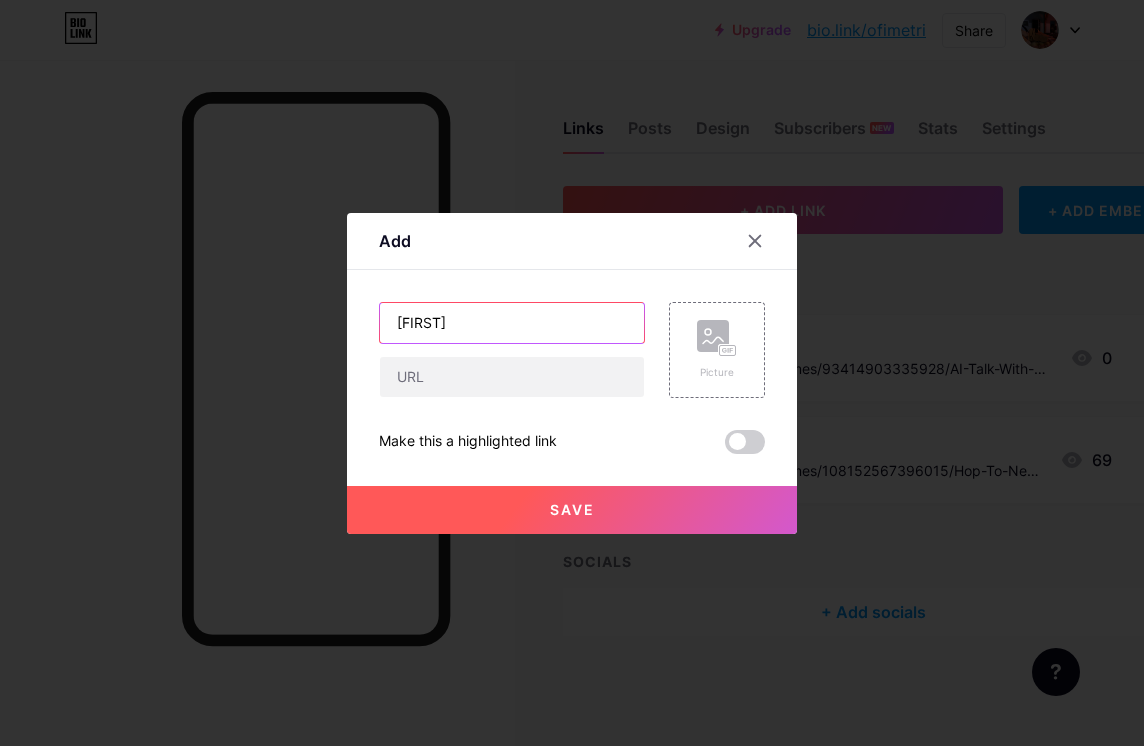 type on "[FIRST]" 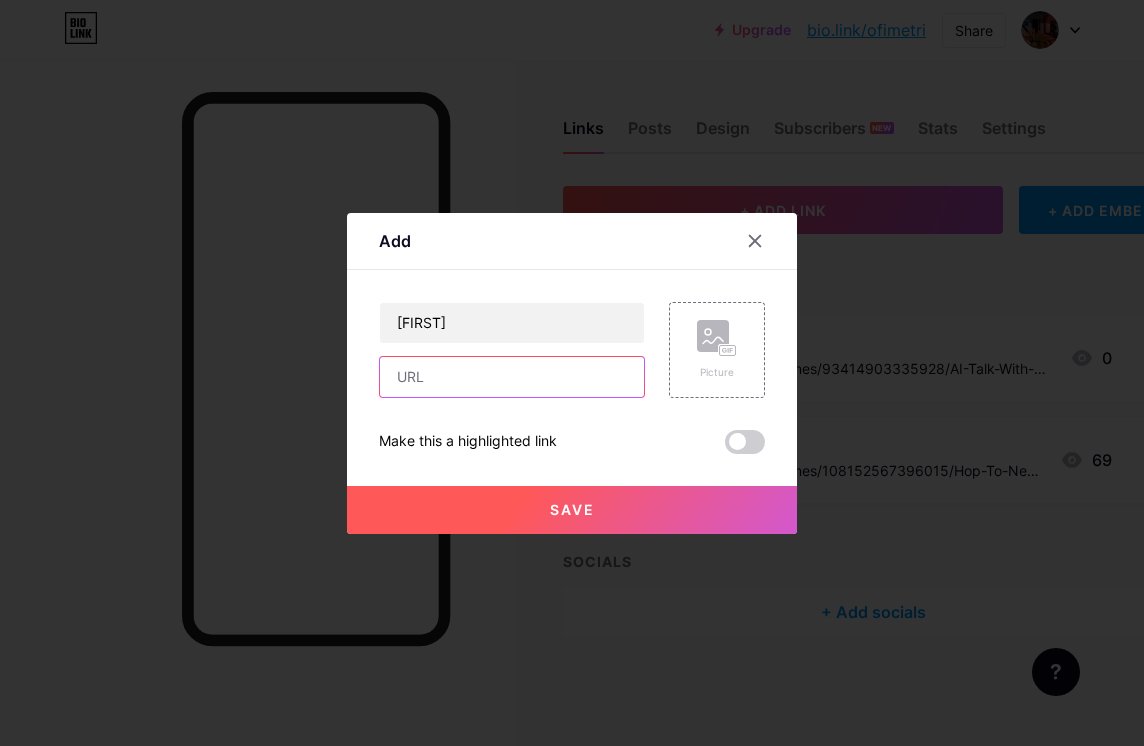 click at bounding box center [512, 377] 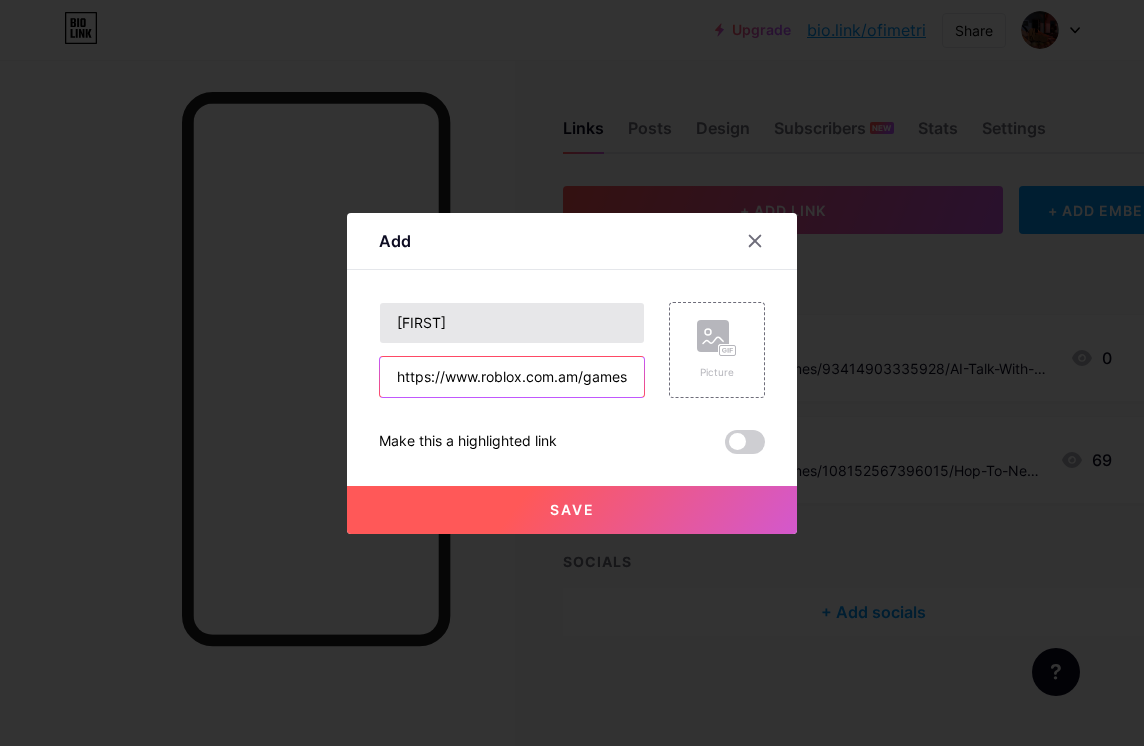 scroll, scrollTop: 0, scrollLeft: 712, axis: horizontal 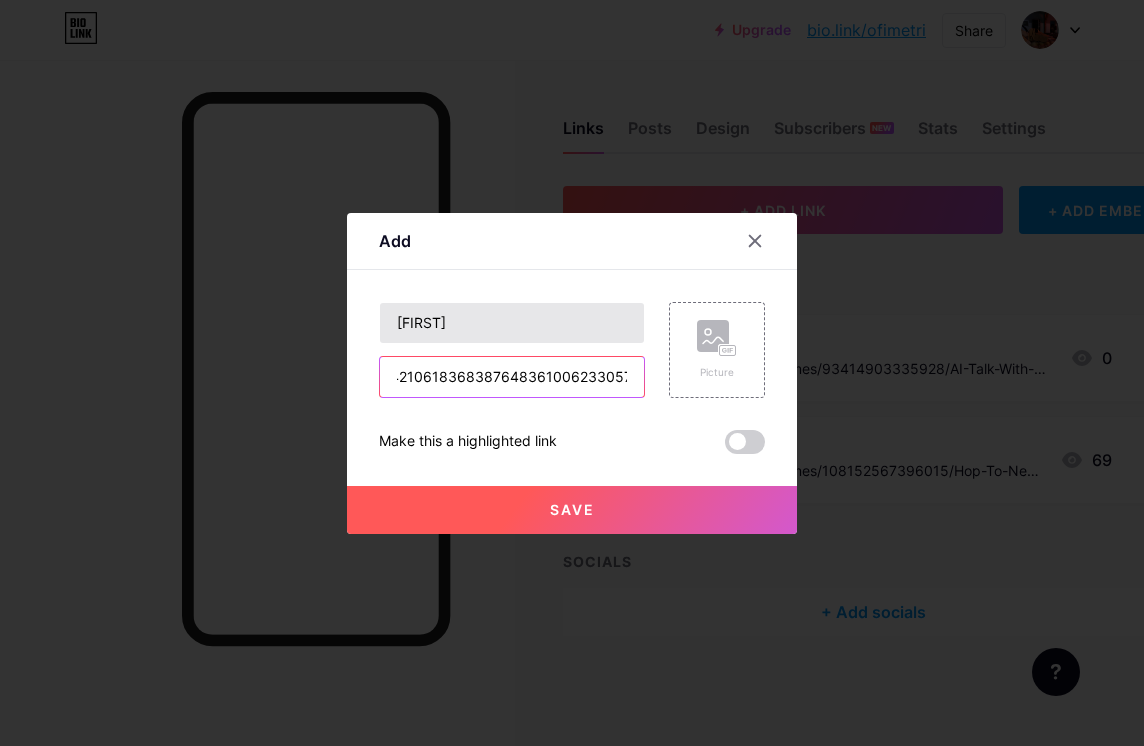 type on "https://www.roblox.com.am/games/74665200965542/Travel-To-Meet-Neko?privateServerLinkCode=57344210618368387648361006233057" 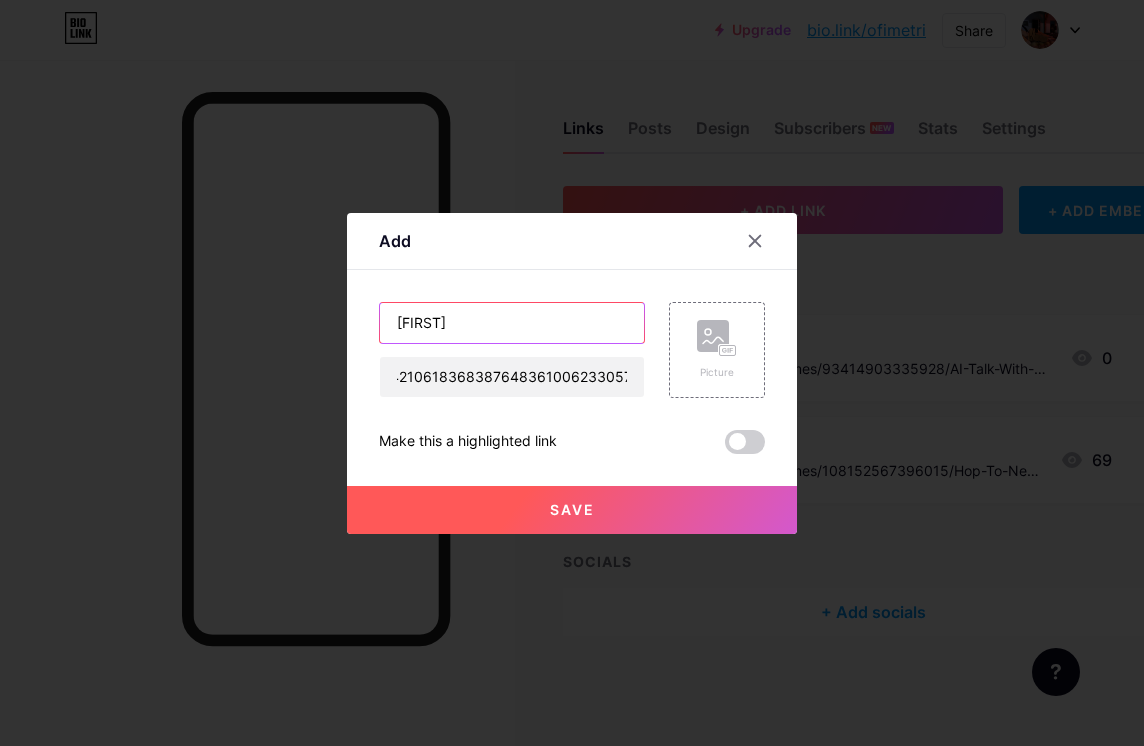 click on "[FIRST]" at bounding box center [512, 323] 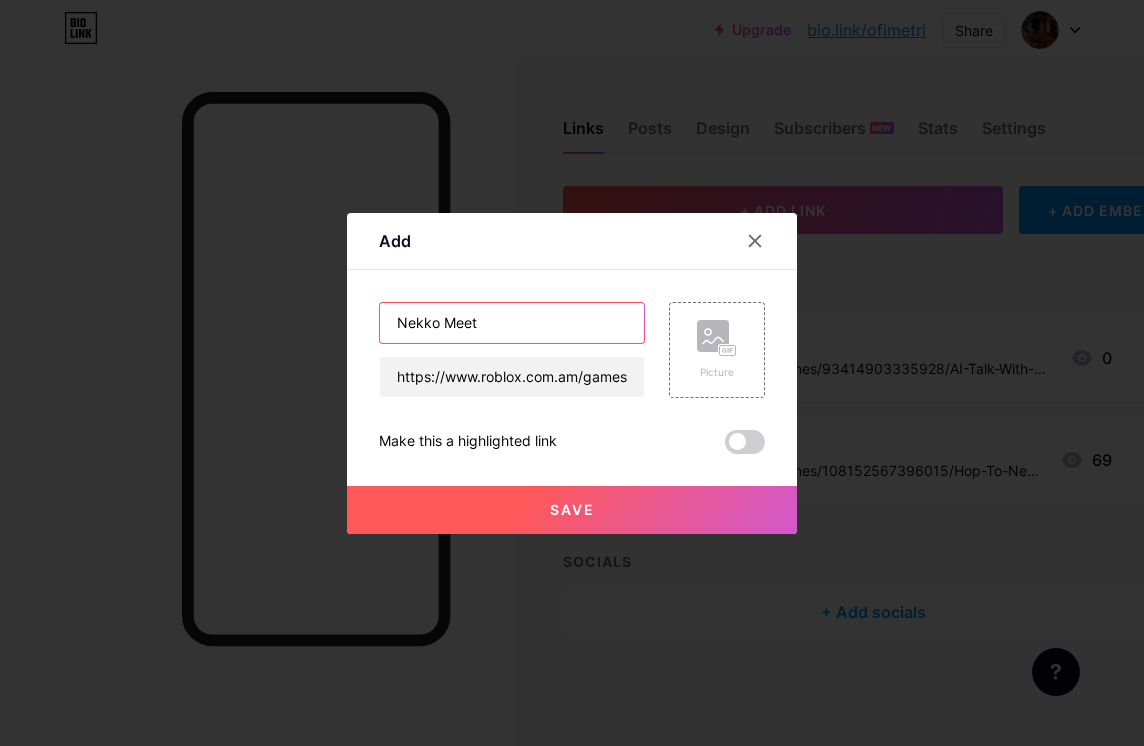type on "Nekko Meet" 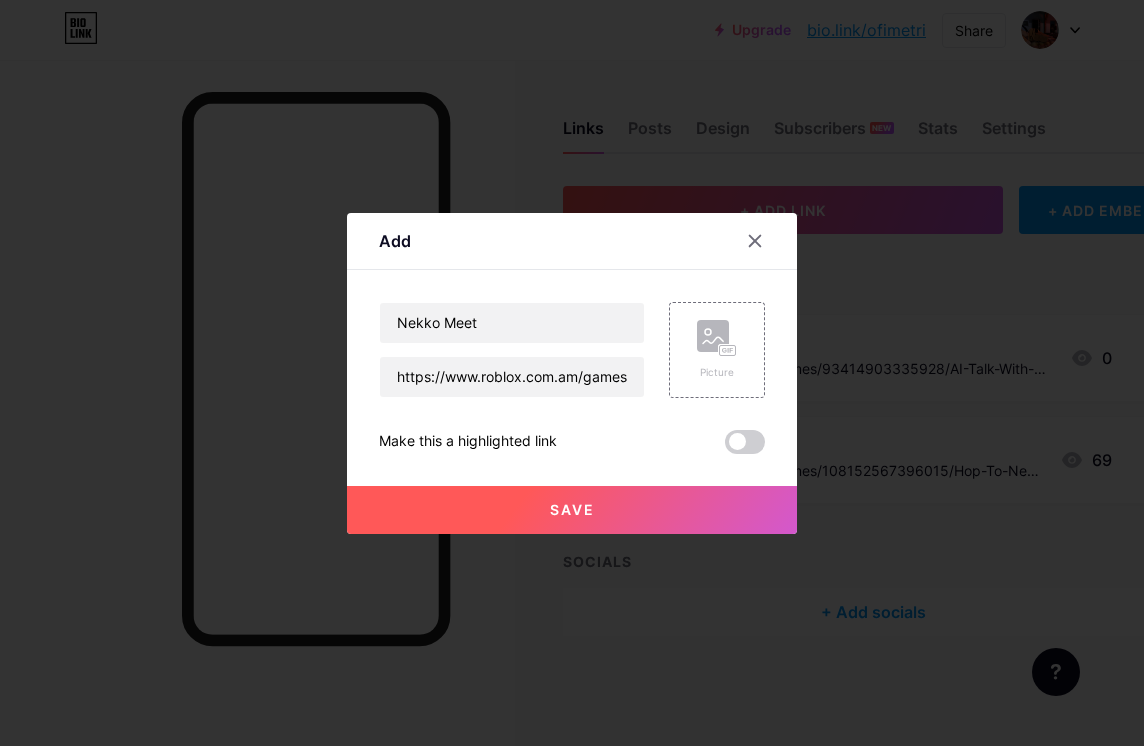 click on "Save" at bounding box center (572, 510) 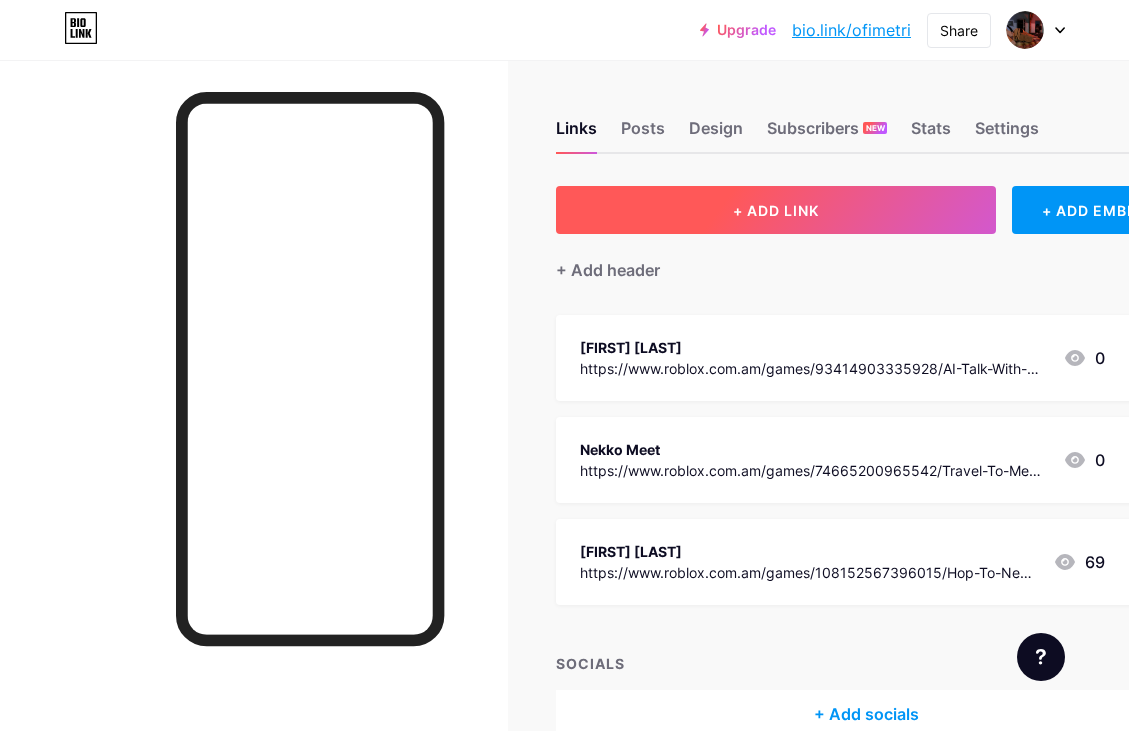 click on "+ ADD LINK" at bounding box center (776, 210) 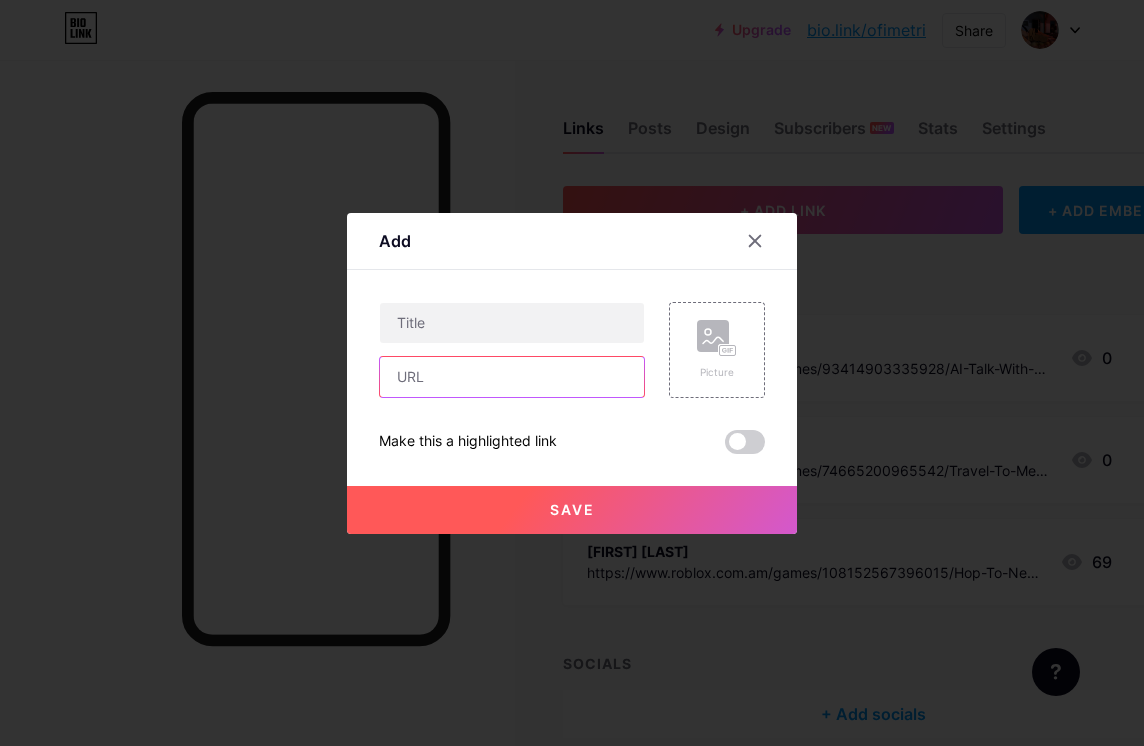 click at bounding box center (512, 377) 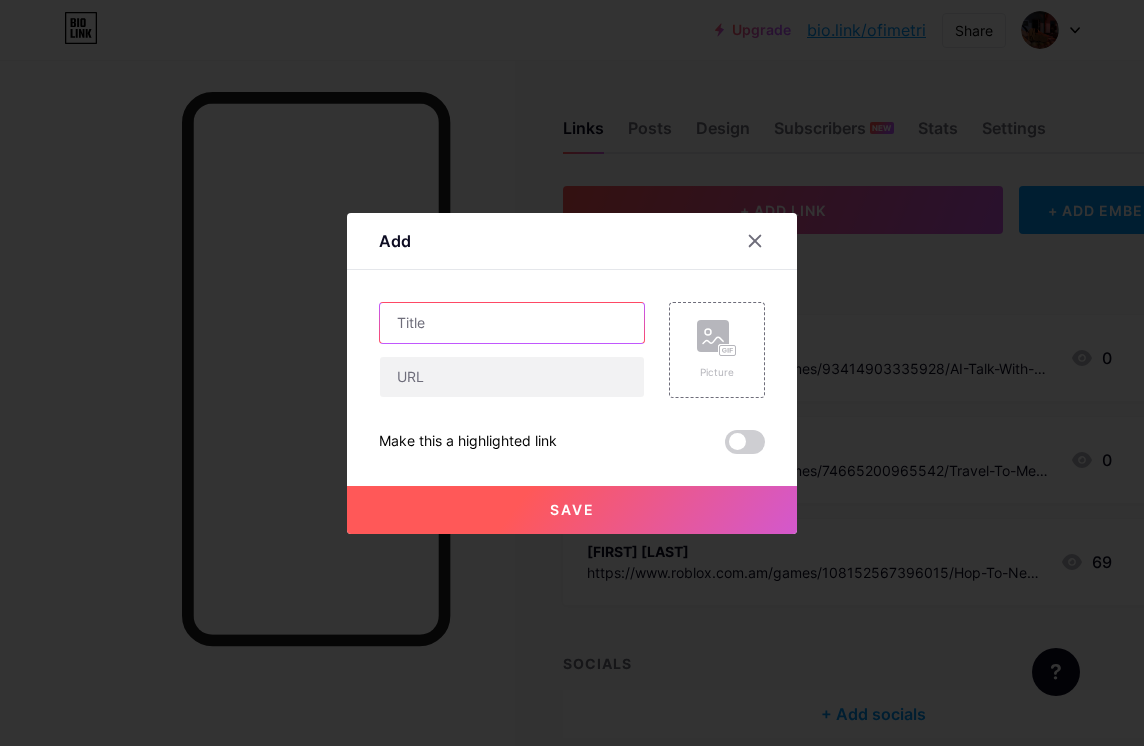 click at bounding box center [512, 323] 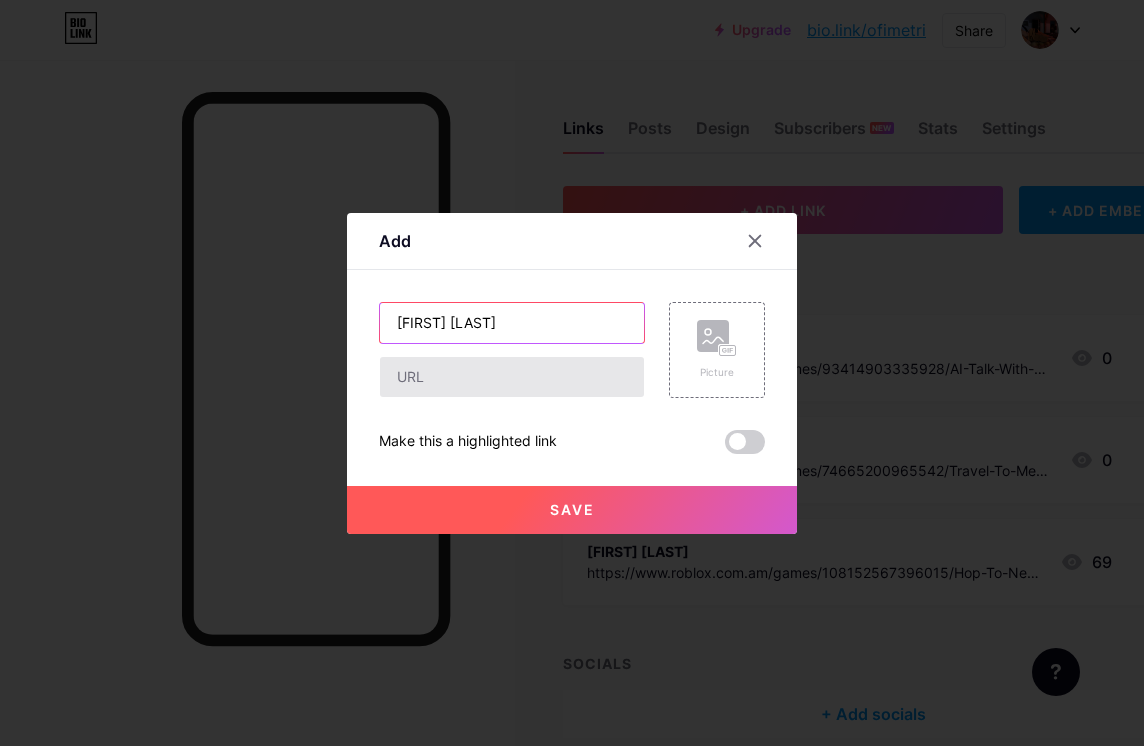 type on "[FIRST] [LAST]" 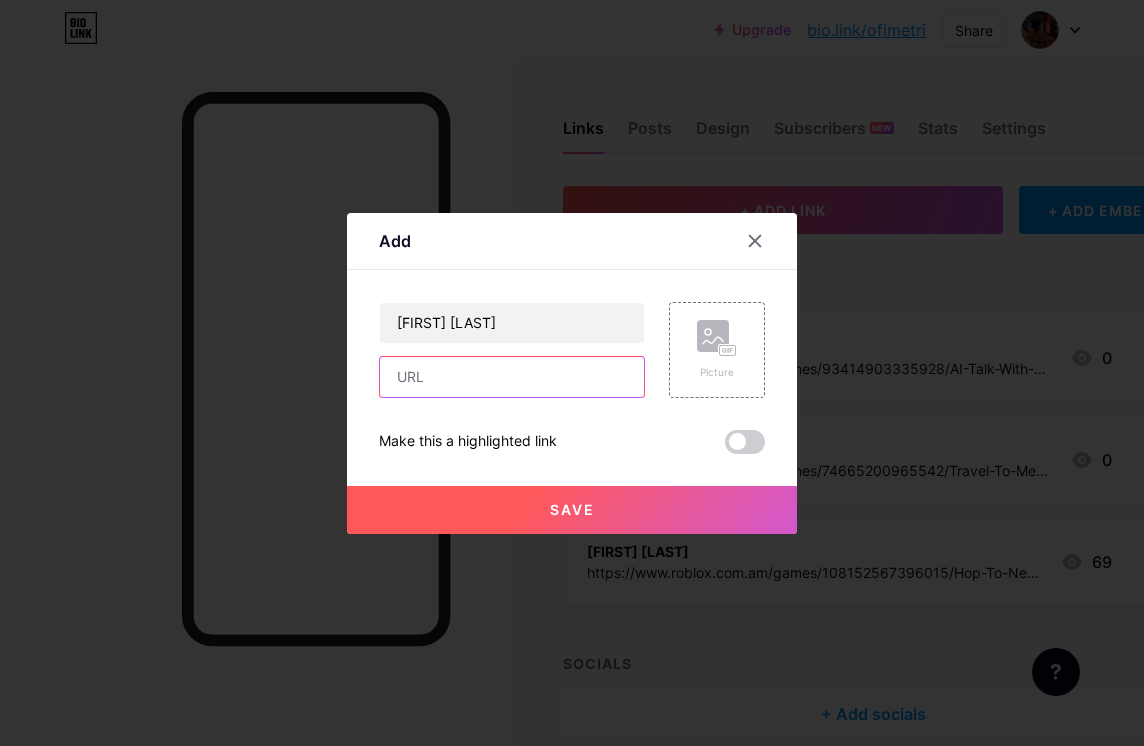 click at bounding box center [512, 377] 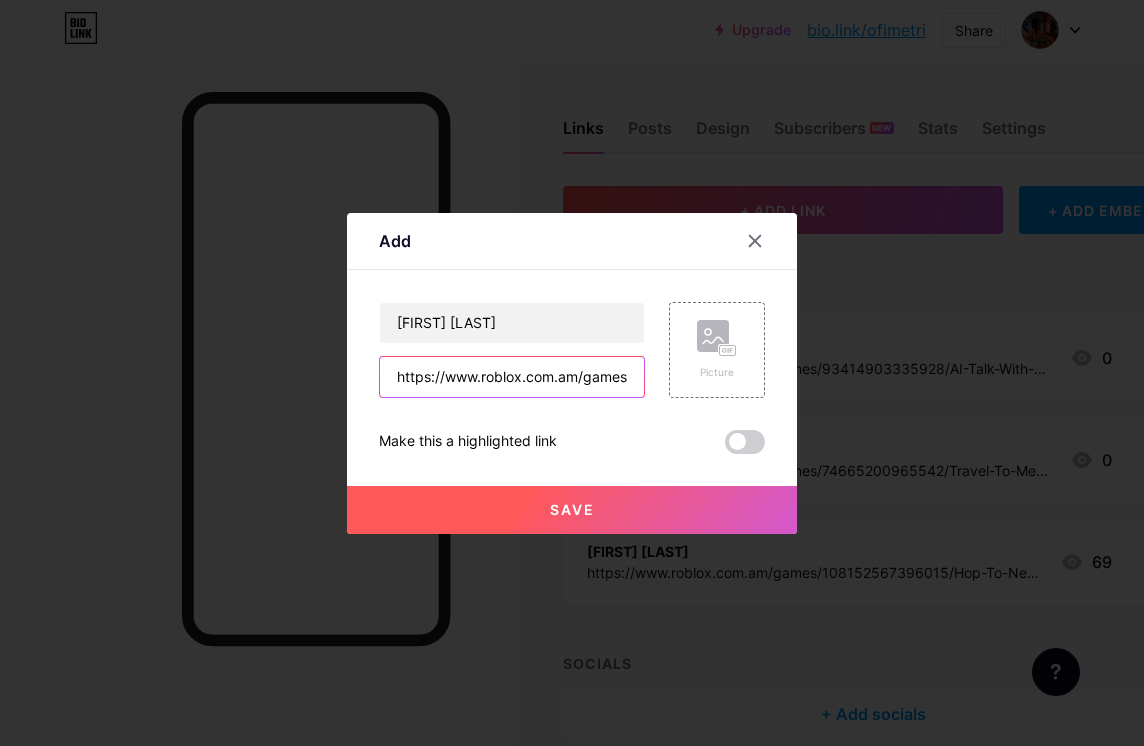 scroll, scrollTop: 0, scrollLeft: 707, axis: horizontal 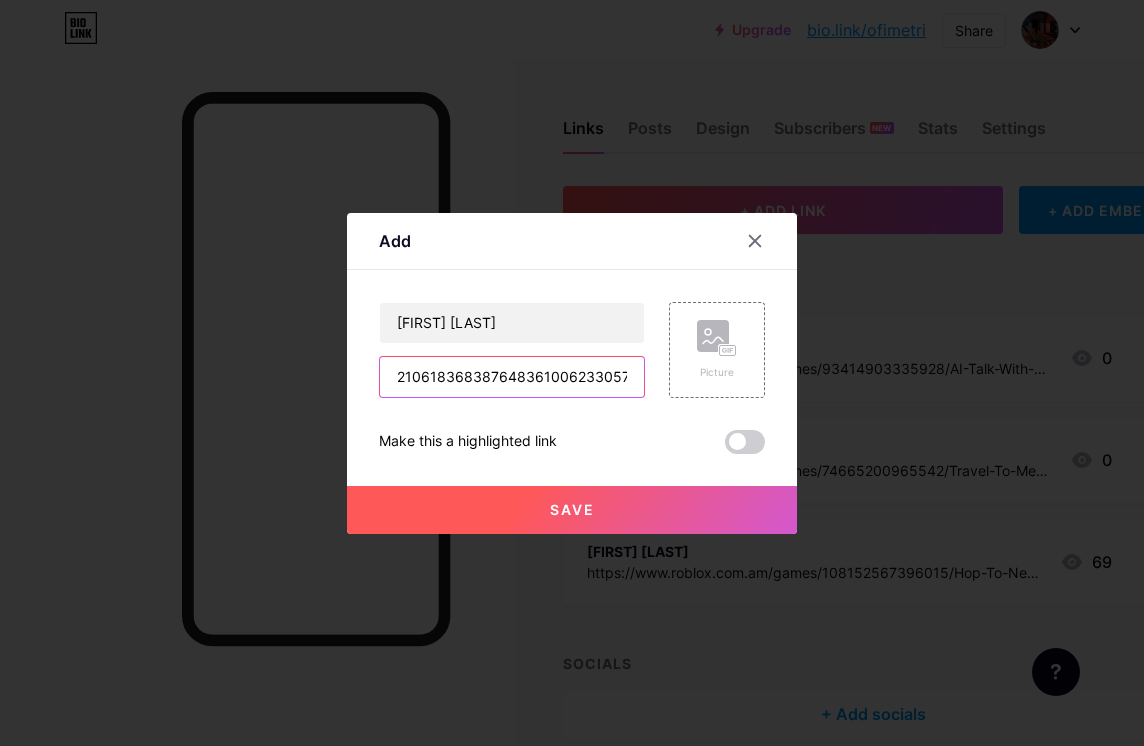 type on "https://www.roblox.com.am/games/19000125003/AI-Your-NPC-Companion?privateServerLinkCode=57344210618368387648361006233057" 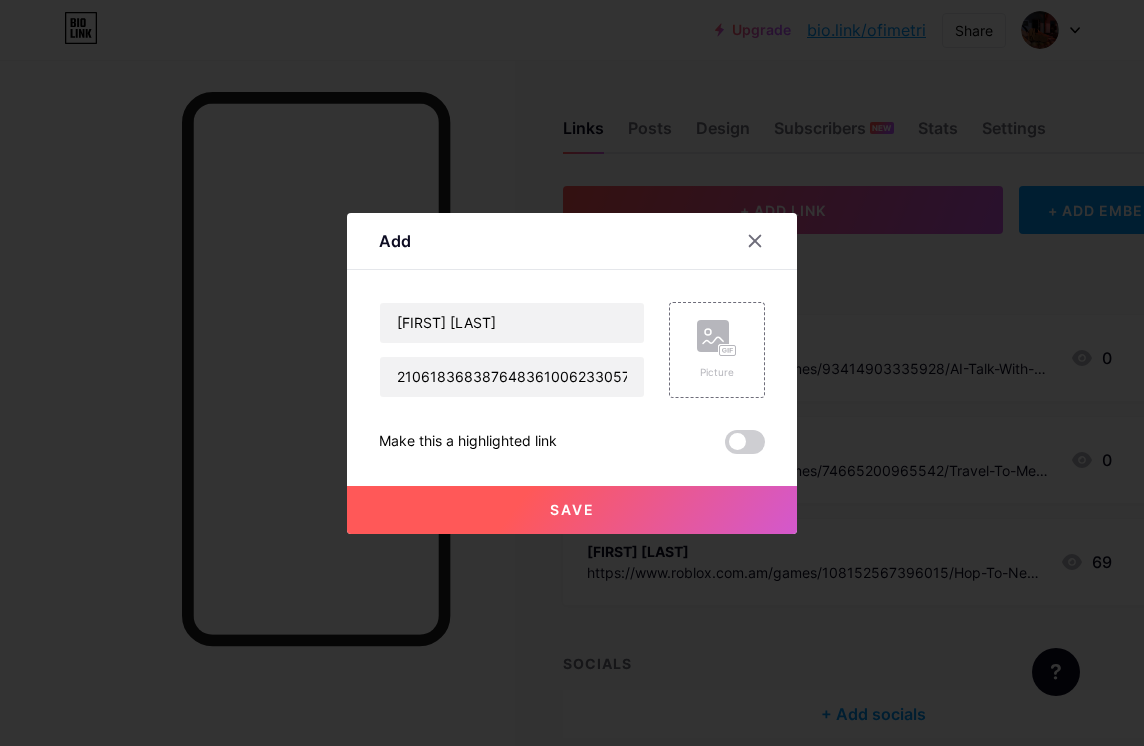 click on "Save" at bounding box center (572, 510) 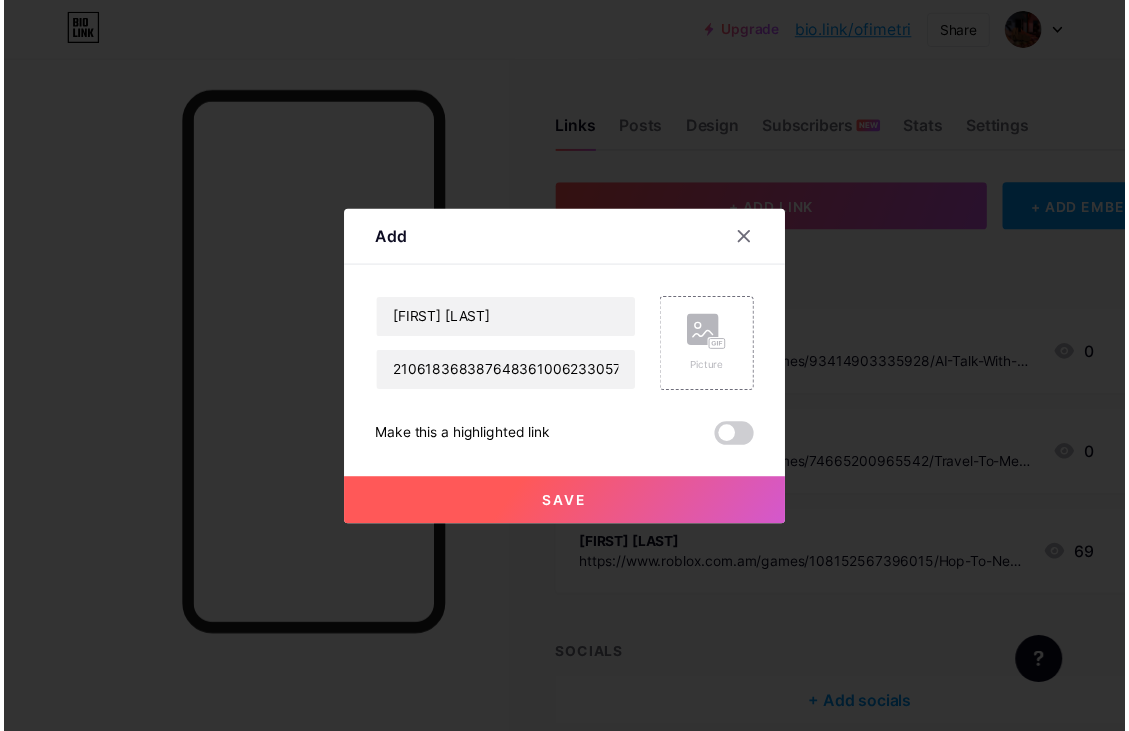 scroll, scrollTop: 0, scrollLeft: 0, axis: both 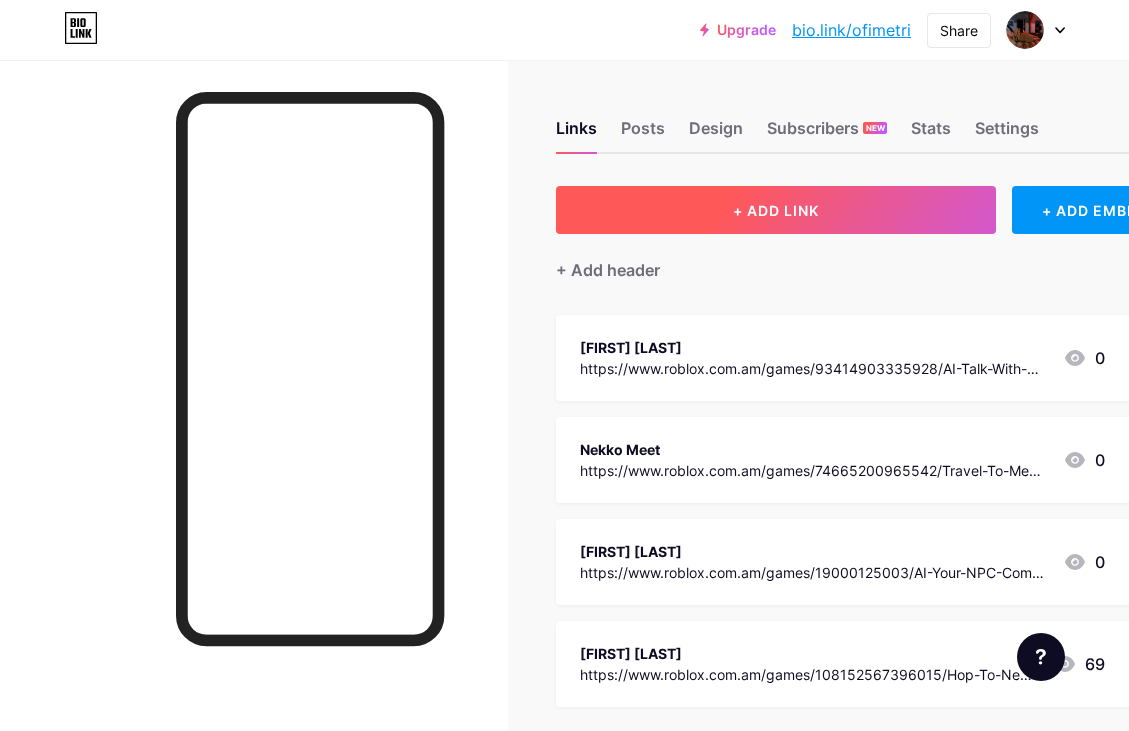 click on "+ ADD LINK" at bounding box center (776, 210) 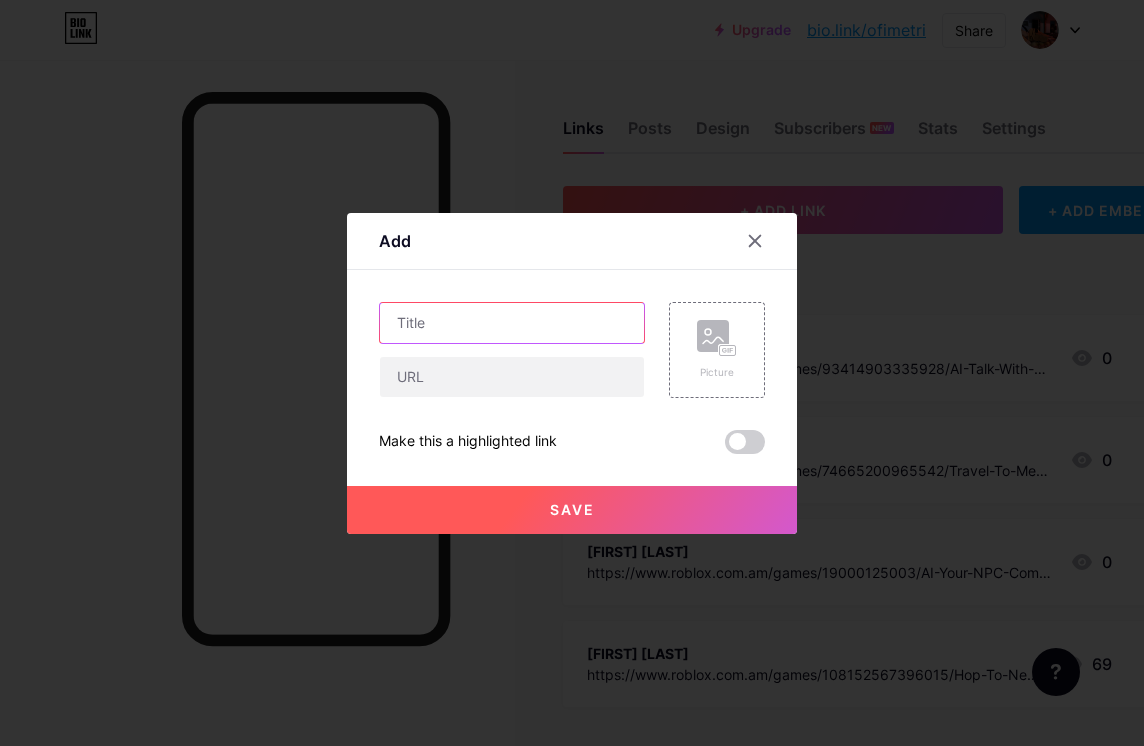 click at bounding box center (512, 323) 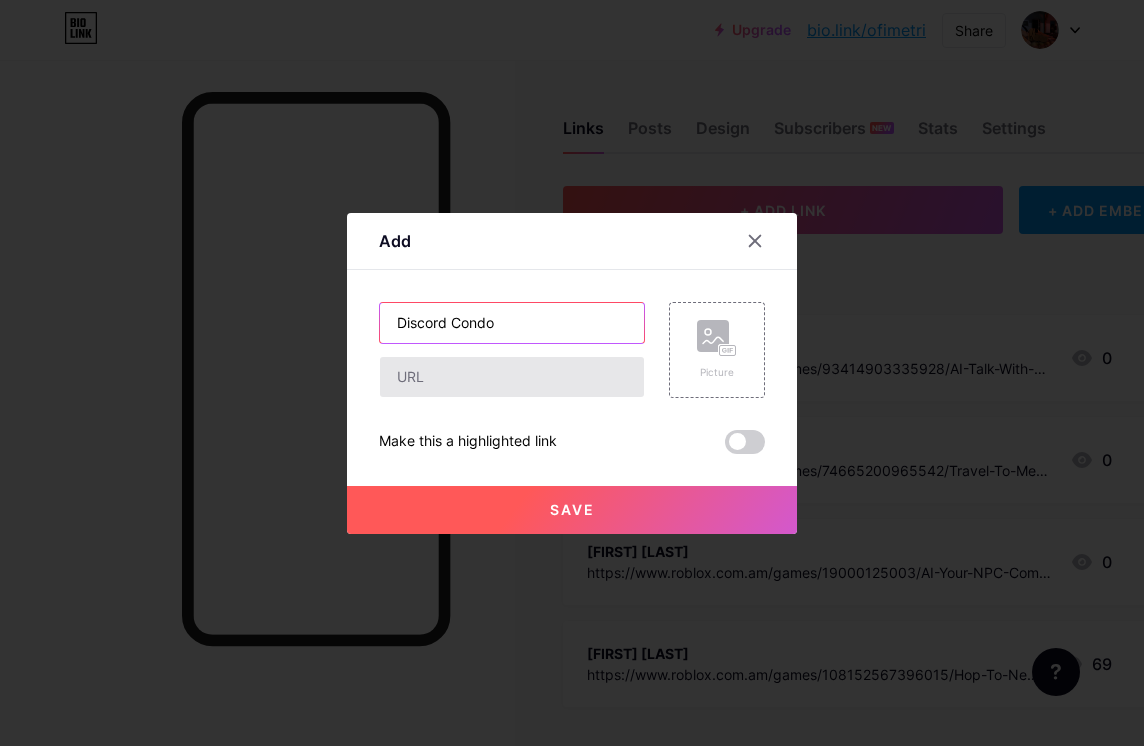 type on "Discord Condo" 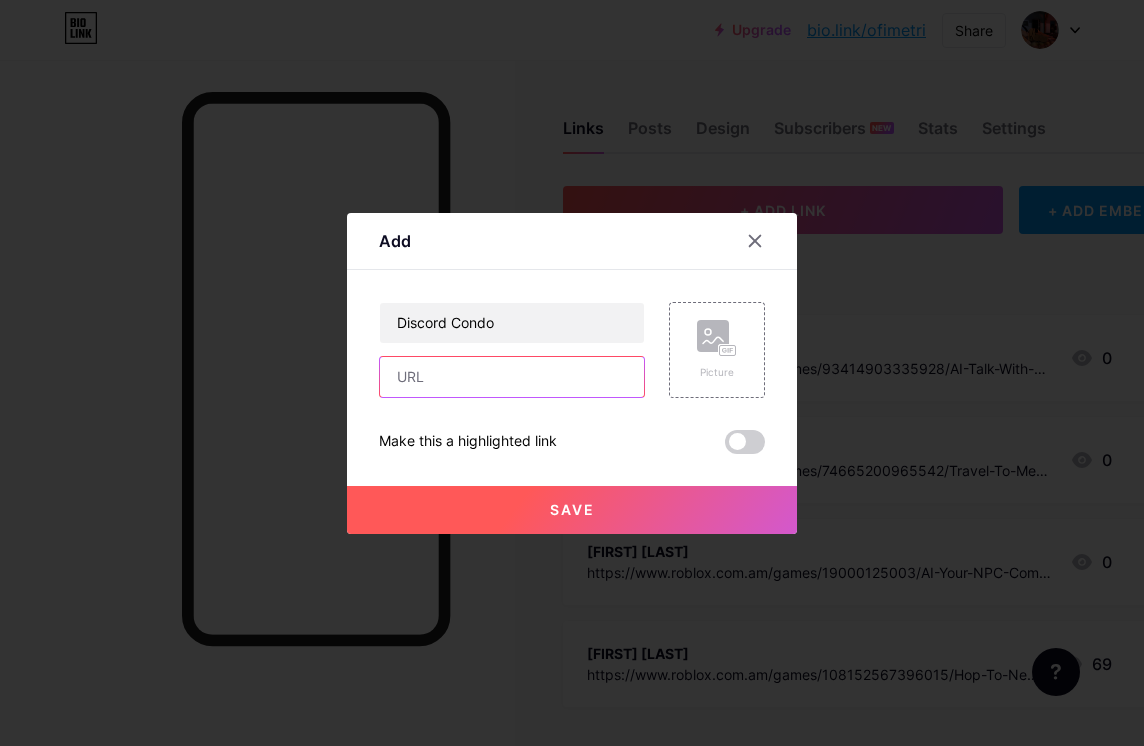 click at bounding box center [512, 377] 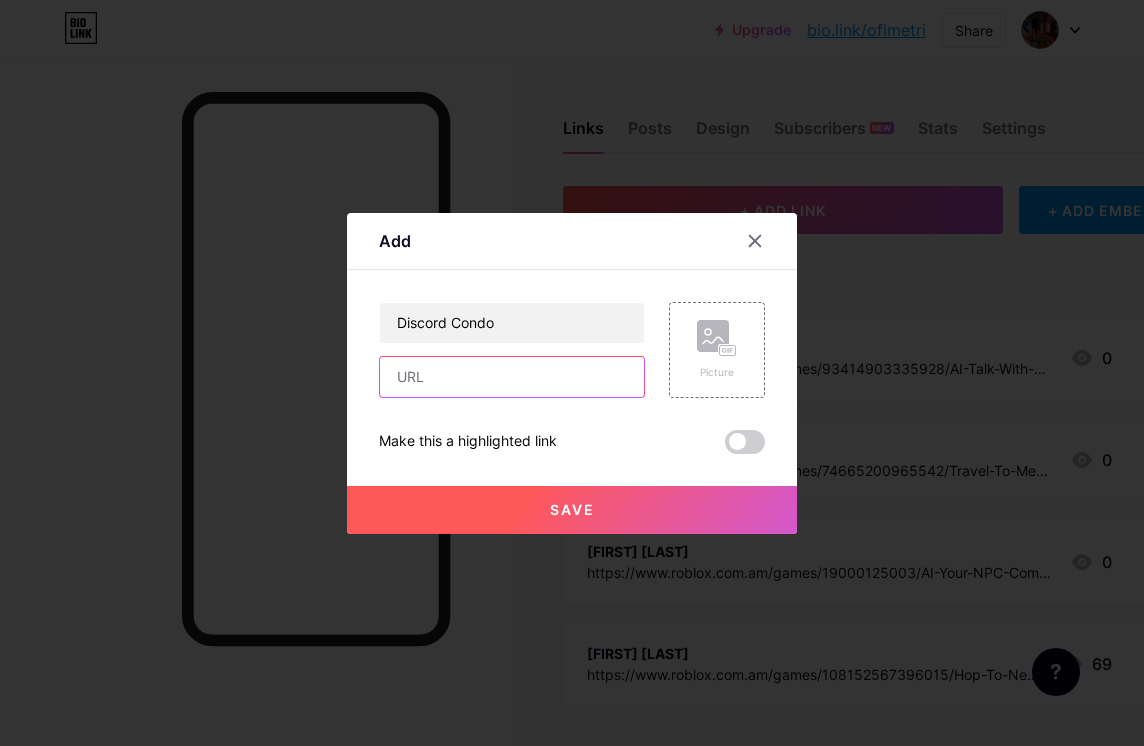 paste on "https://discord.gg/MH4ZQ9JmjN" 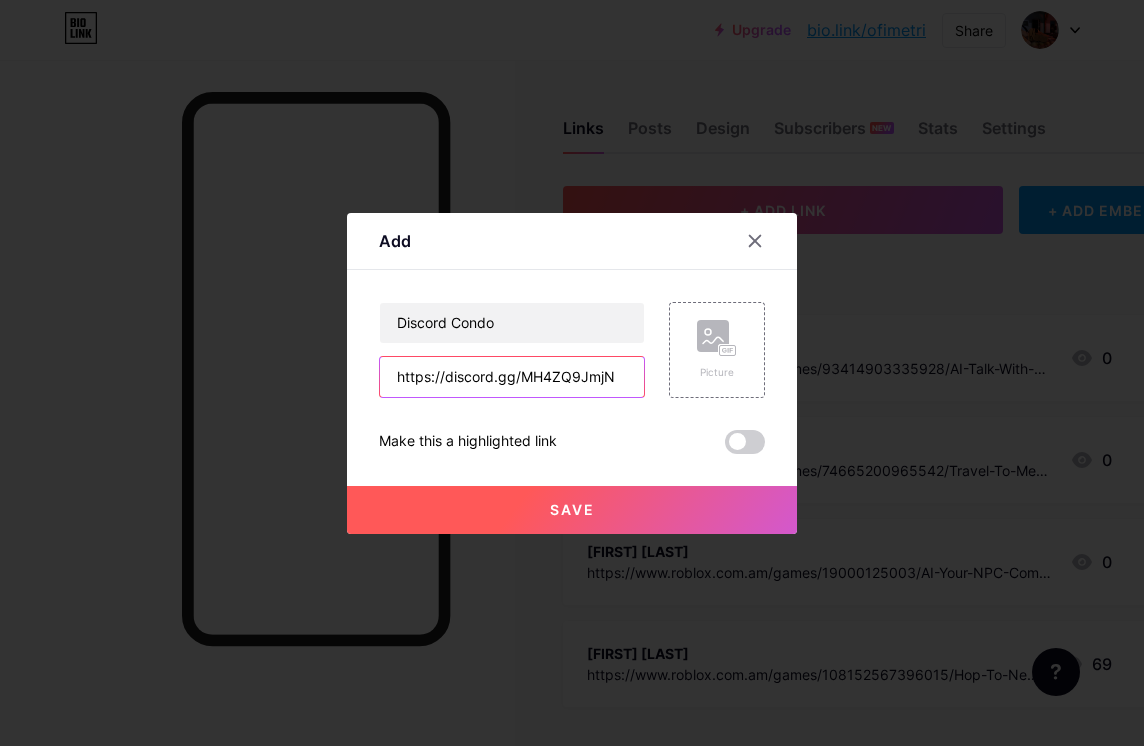 type on "https://discord.gg/MH4ZQ9JmjN" 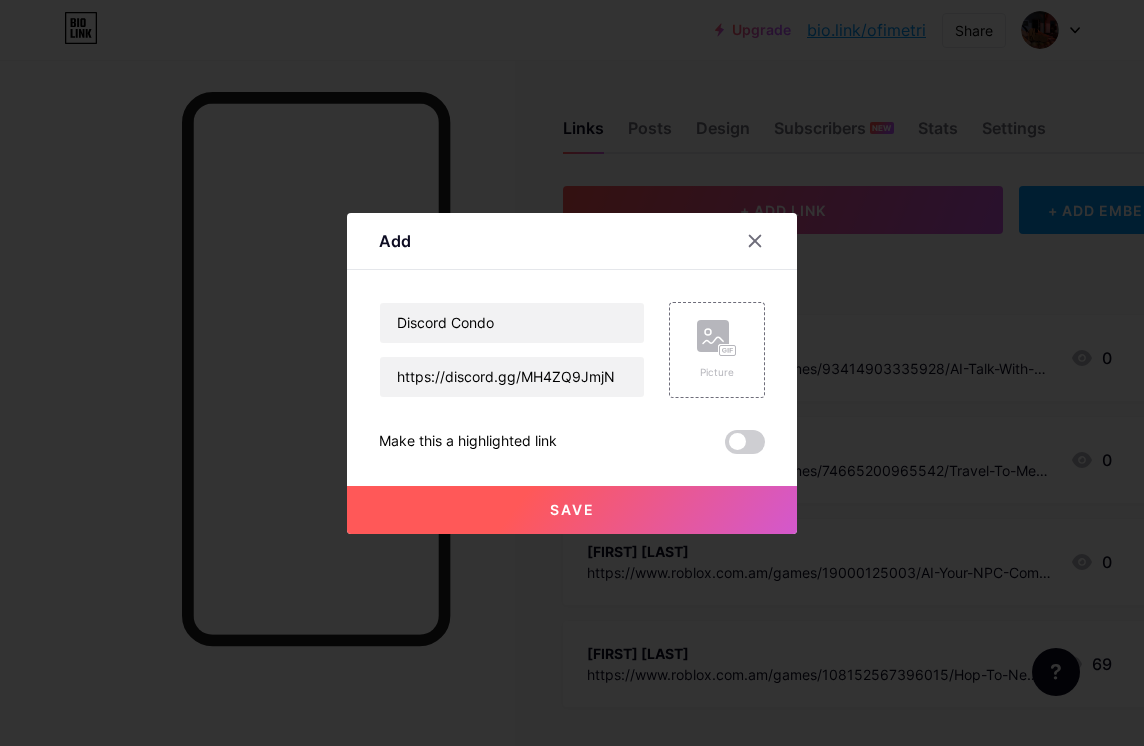 click on "Save" at bounding box center (572, 510) 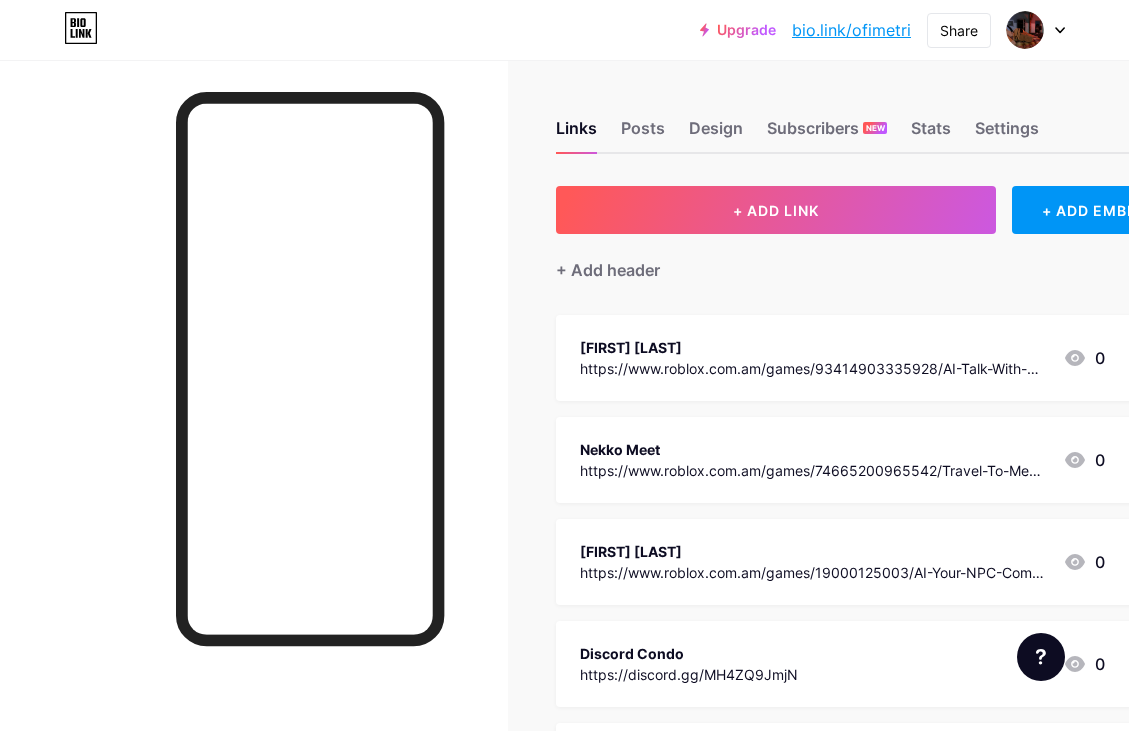 click on "Links
Posts
Design
Subscribers
NEW
Stats
Settings" at bounding box center (866, 119) 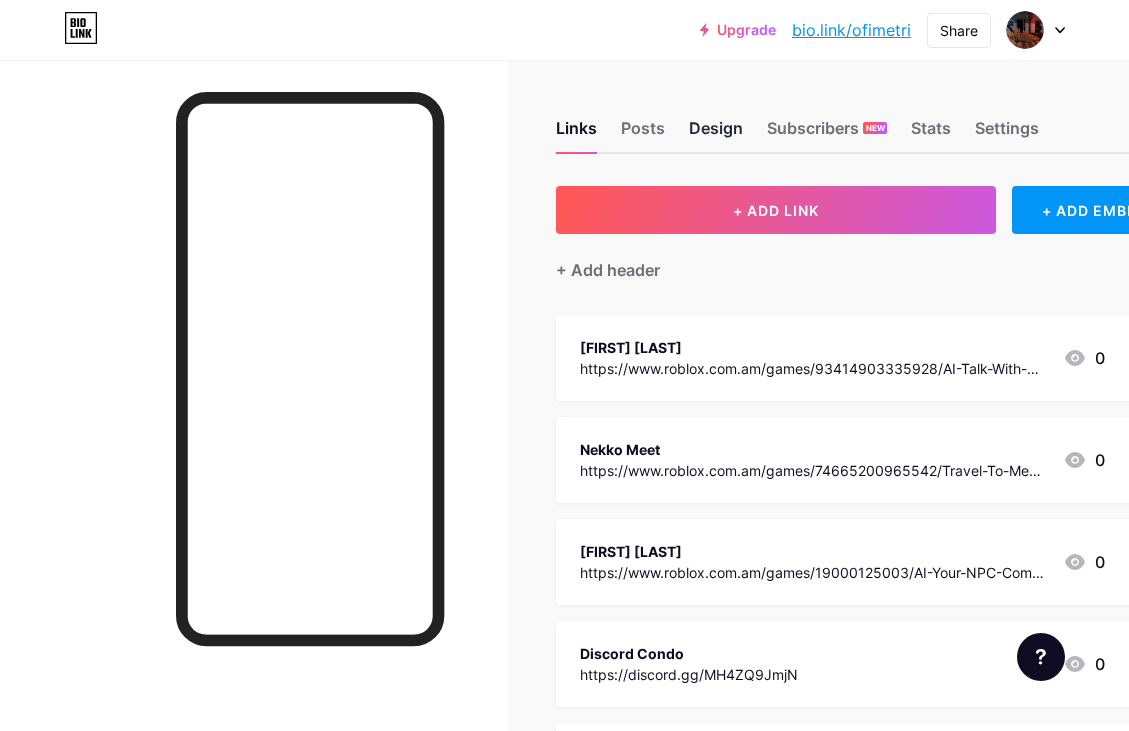 click on "Design" at bounding box center [716, 134] 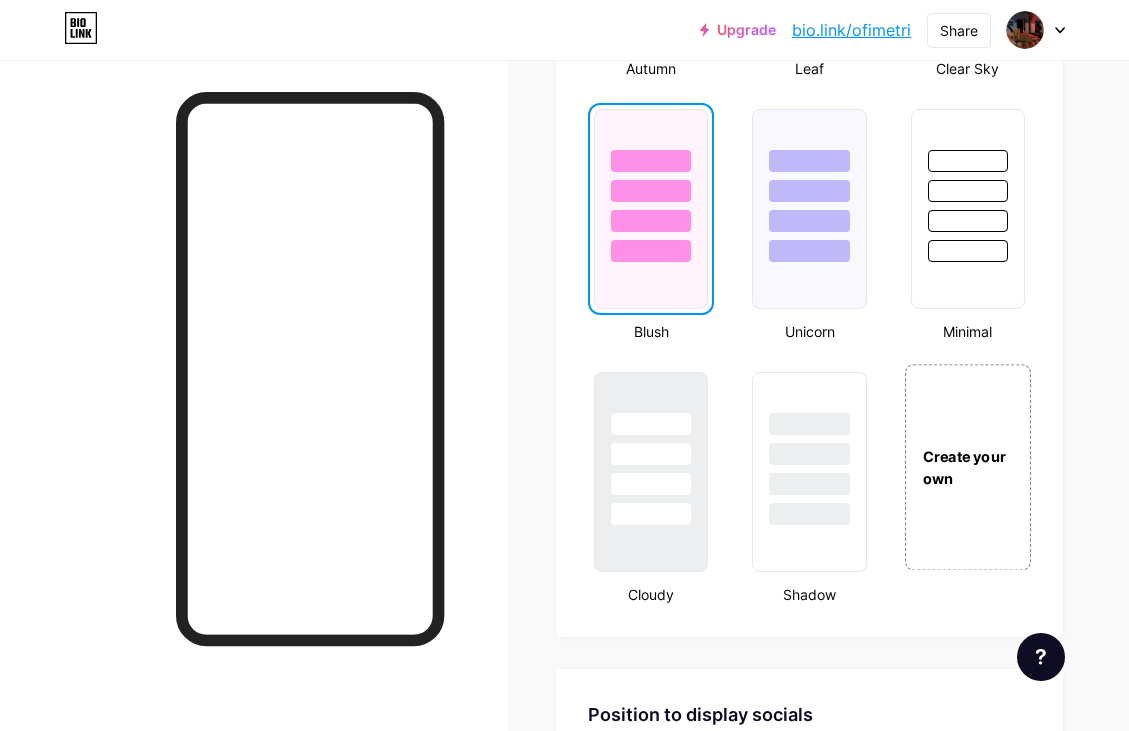 scroll, scrollTop: 2102, scrollLeft: 0, axis: vertical 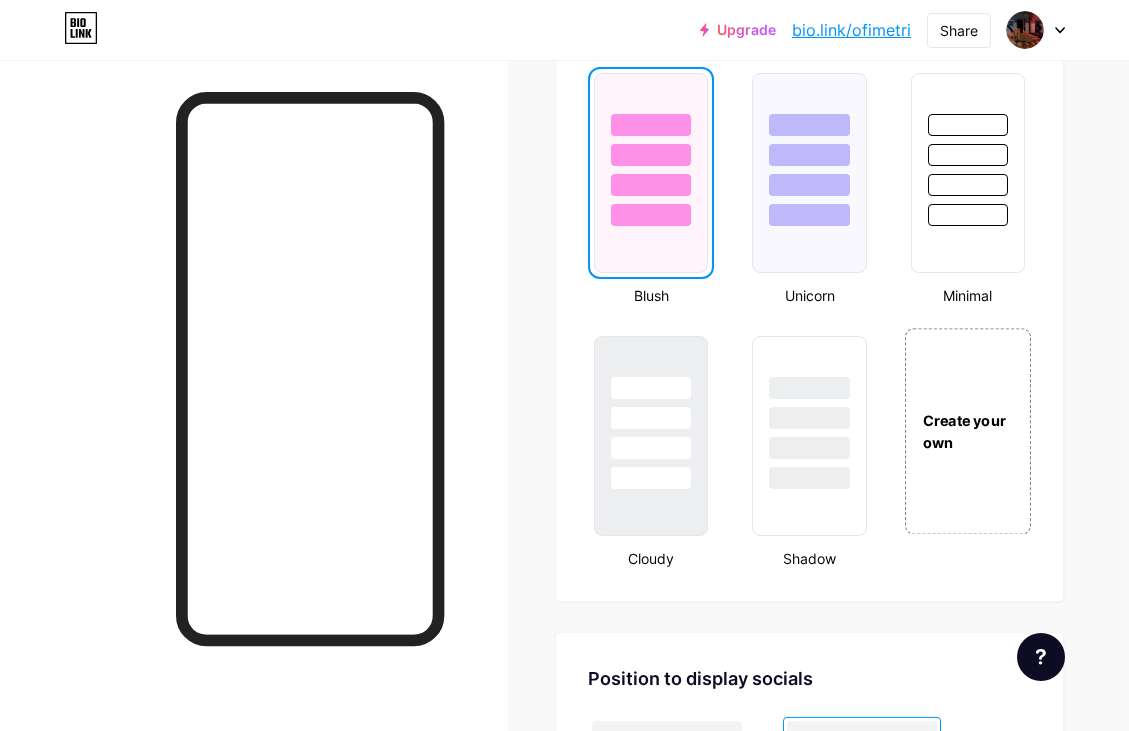 click on "Create your own" at bounding box center [968, 431] 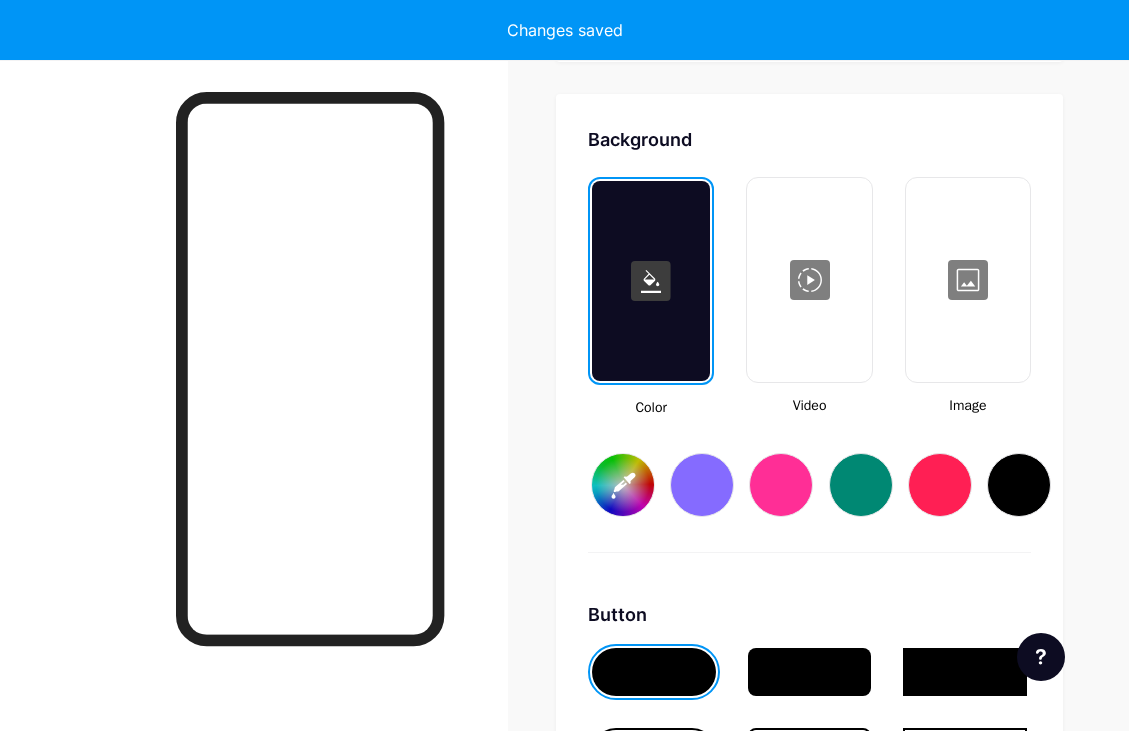 scroll, scrollTop: 2655, scrollLeft: 0, axis: vertical 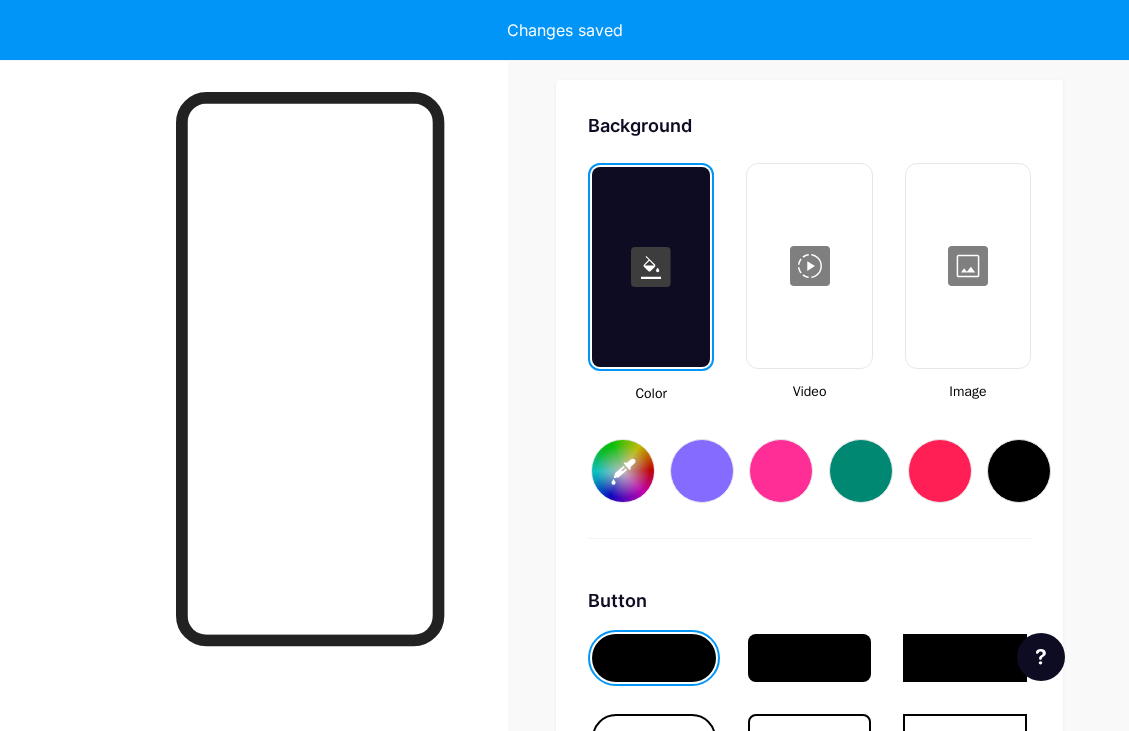 type on "#ffffff" 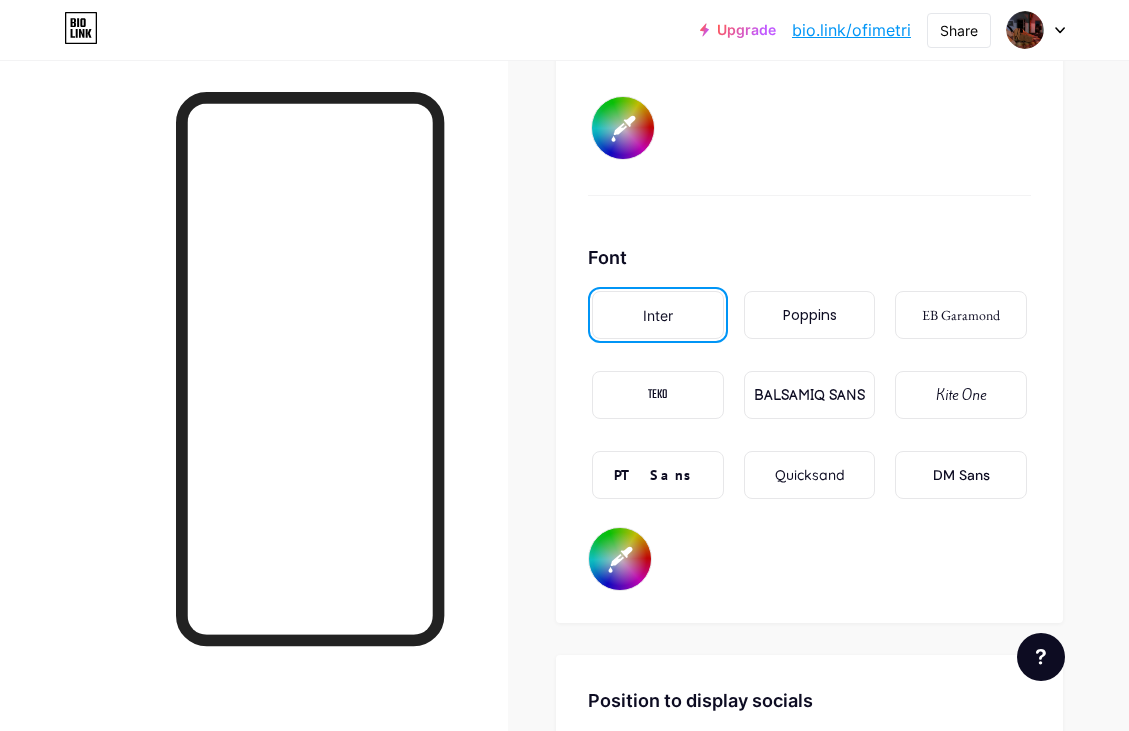 scroll, scrollTop: 3346, scrollLeft: 0, axis: vertical 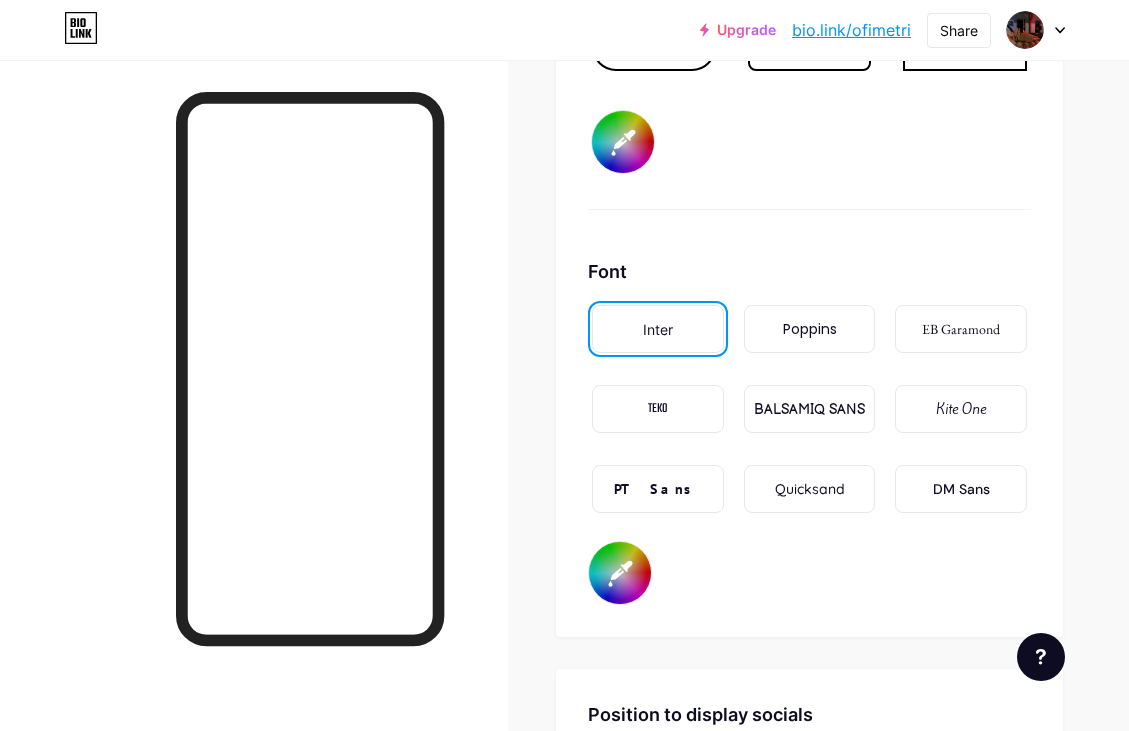 click on "Poppins" at bounding box center (810, 329) 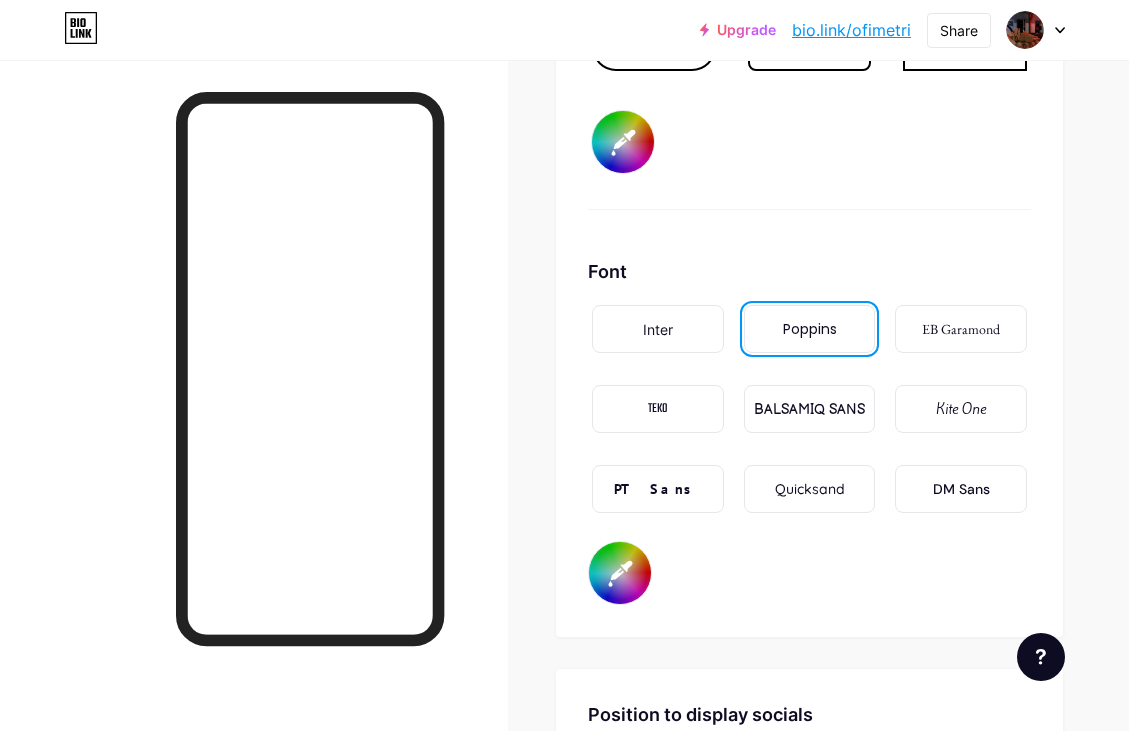 click on "Kite One" at bounding box center [961, 409] 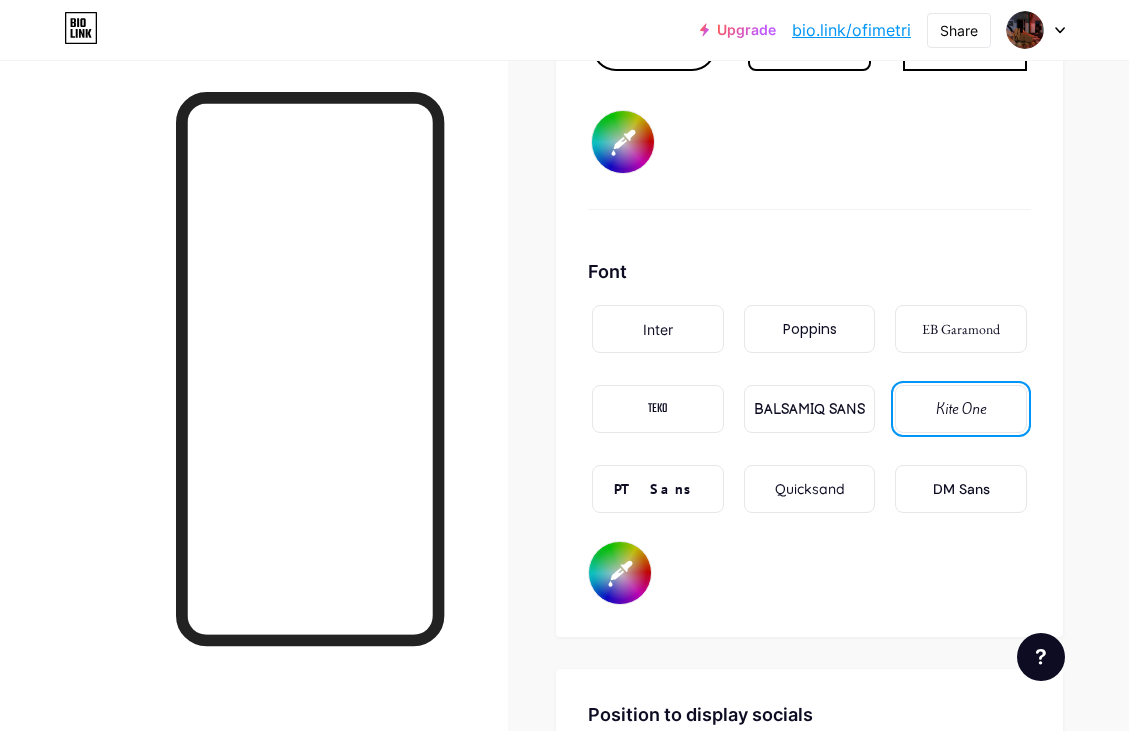 scroll, scrollTop: 3046, scrollLeft: 0, axis: vertical 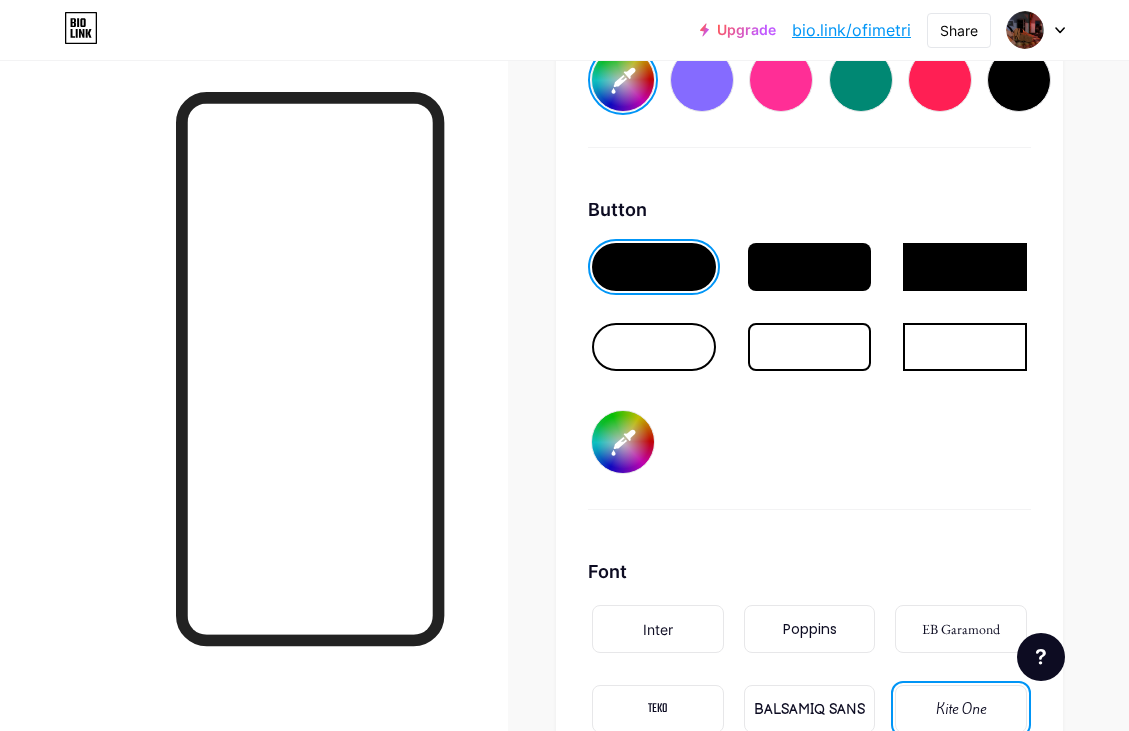 click on "#000000" at bounding box center [623, 442] 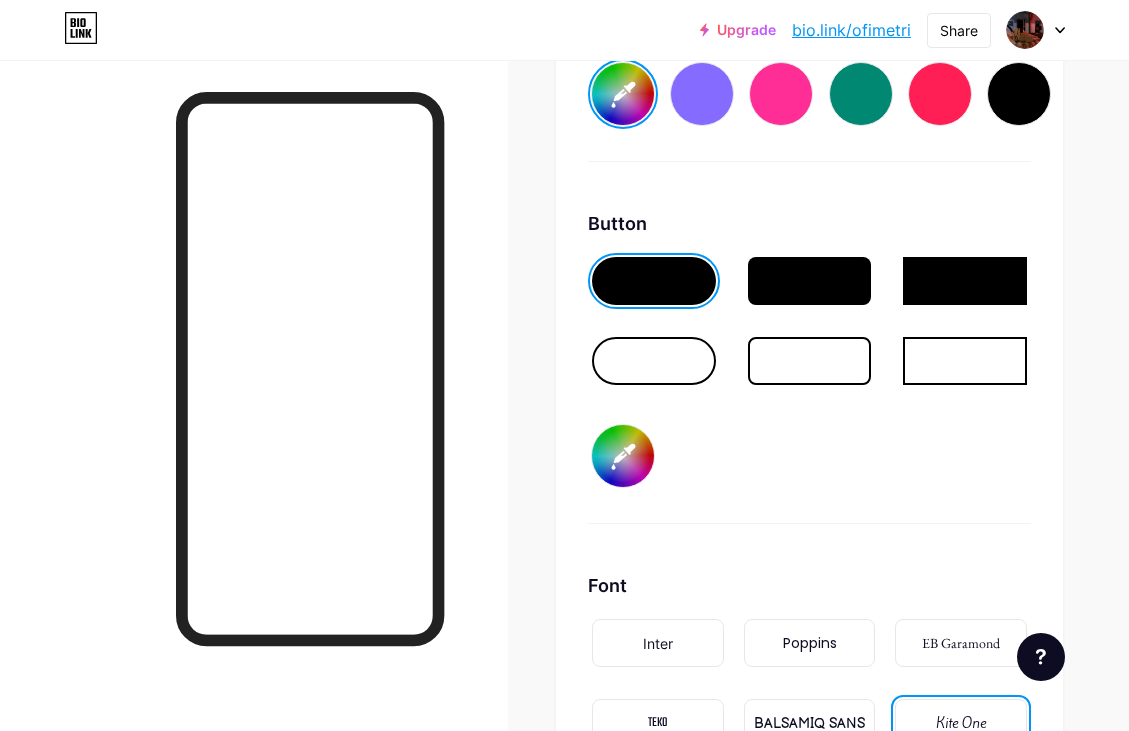 scroll, scrollTop: 2746, scrollLeft: 0, axis: vertical 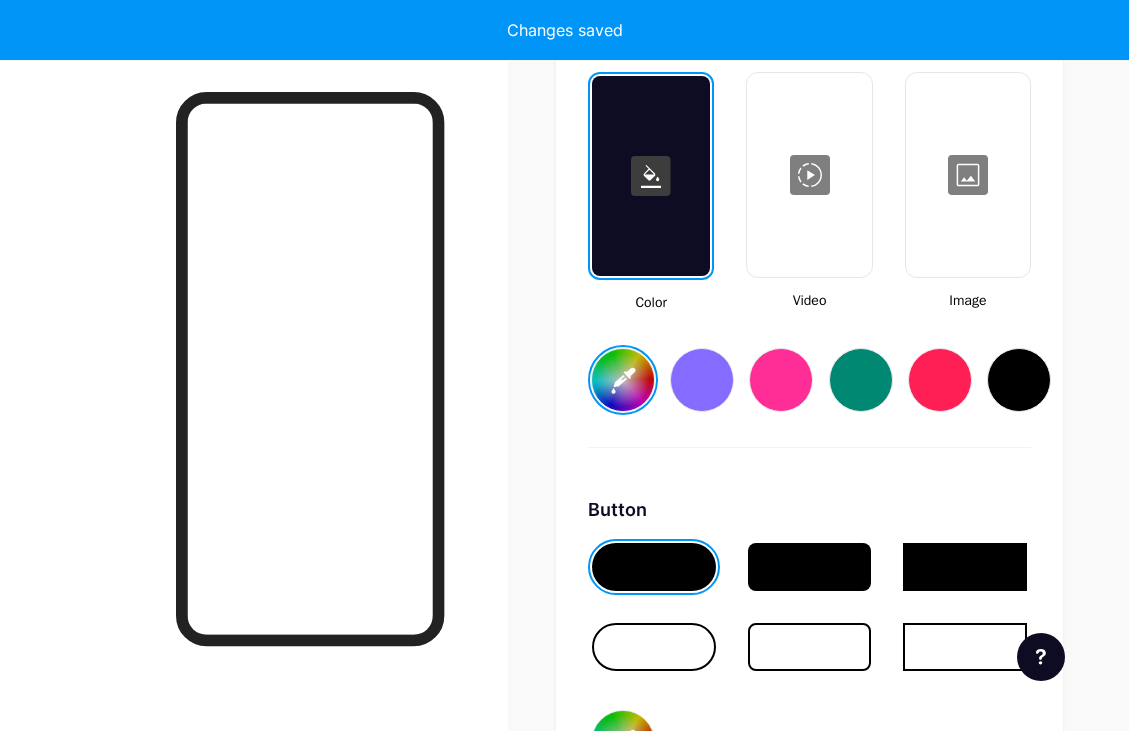 type on "#ffffff" 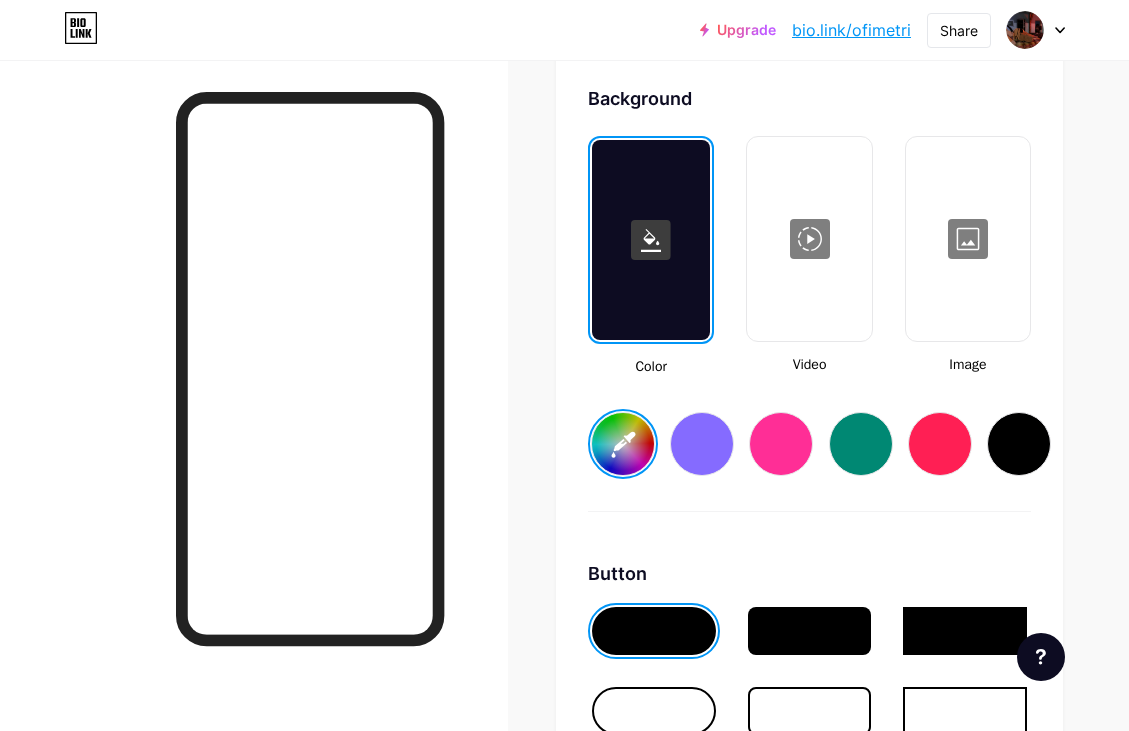 scroll, scrollTop: 2646, scrollLeft: 0, axis: vertical 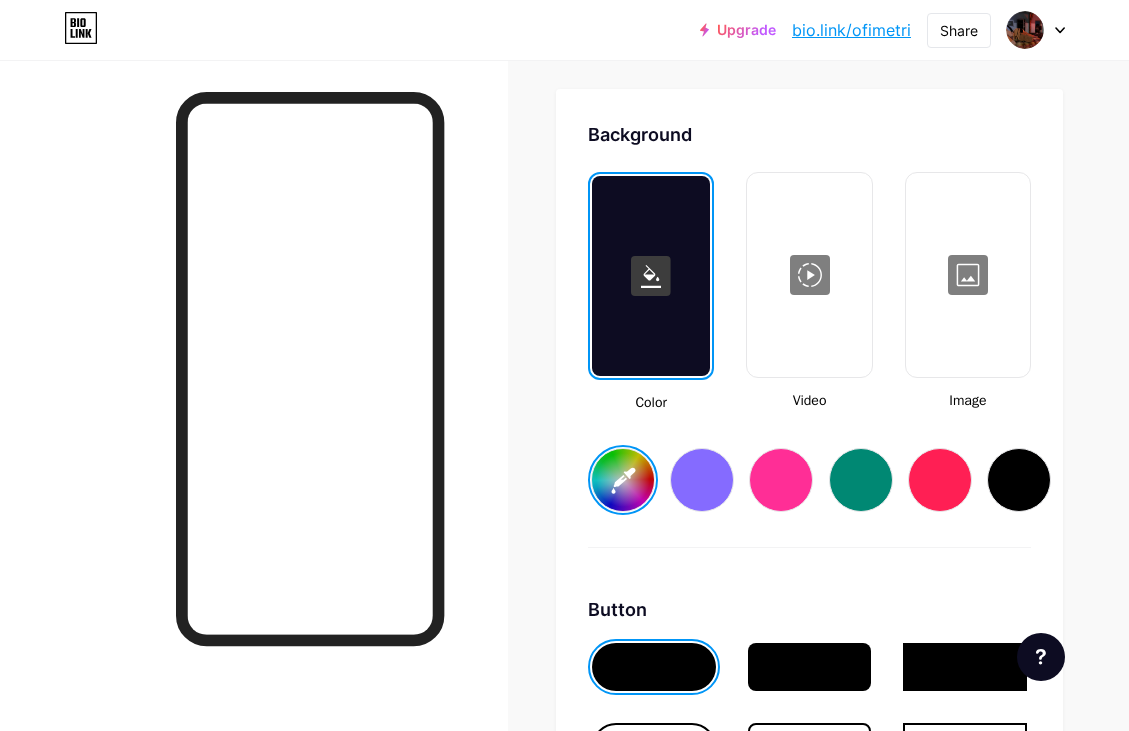 click at bounding box center [968, 275] 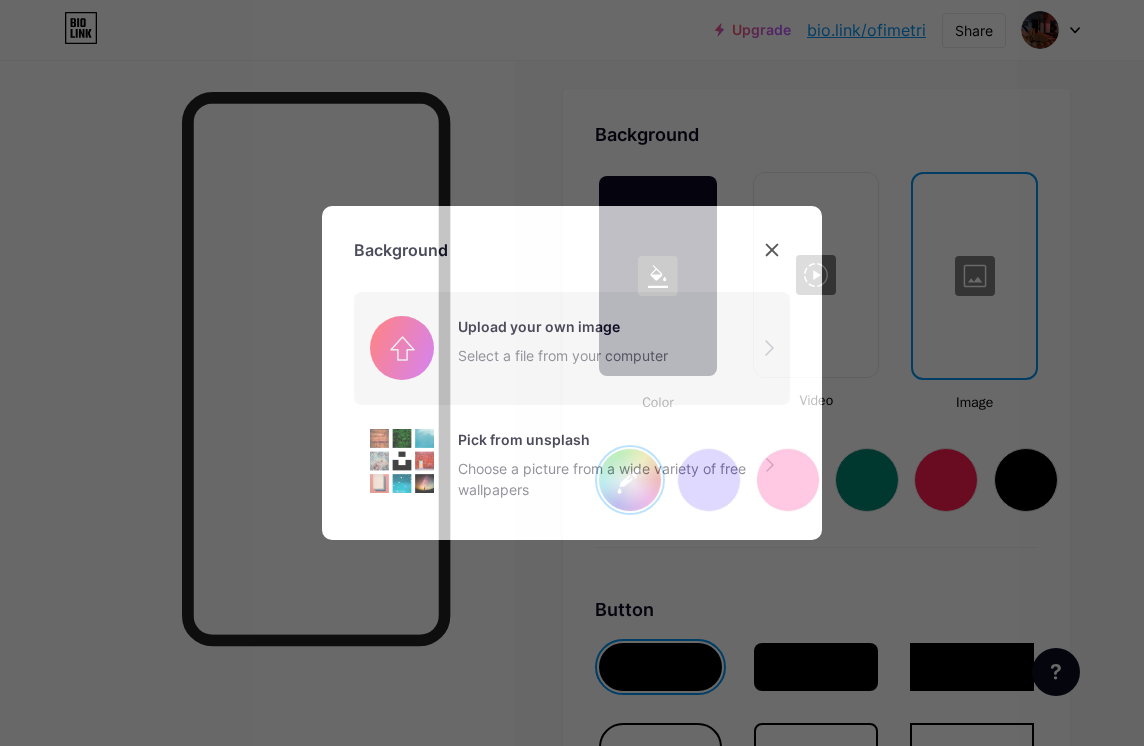 click at bounding box center [572, 348] 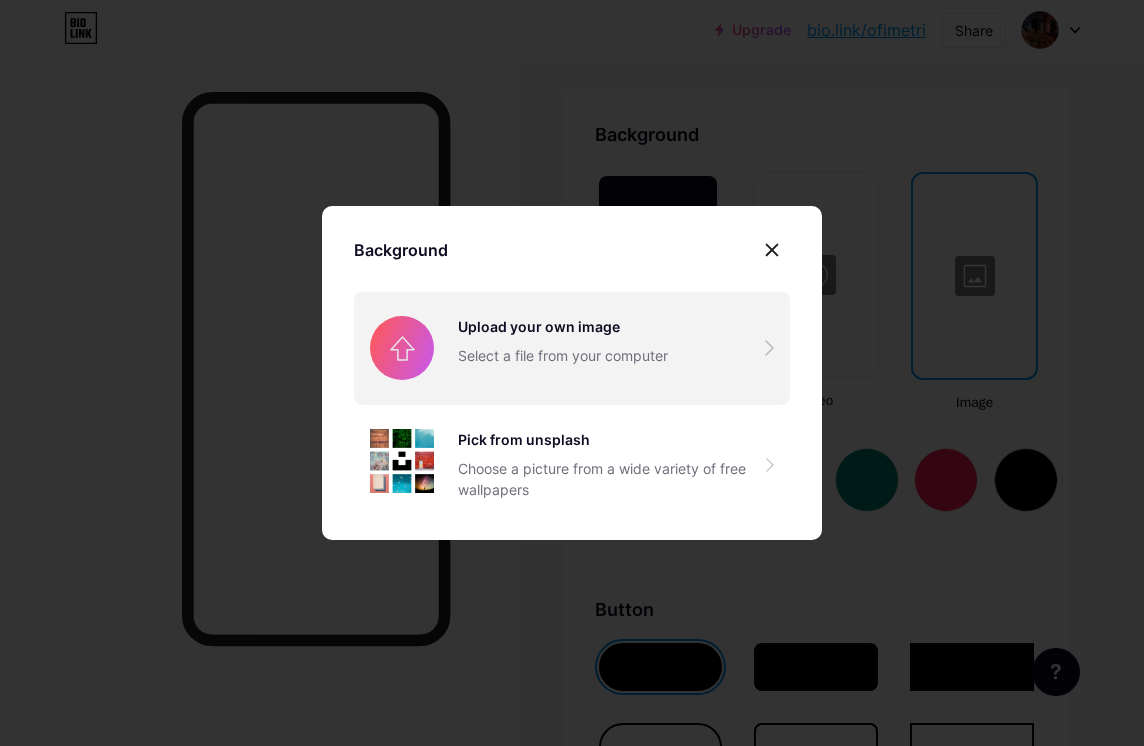 click at bounding box center [572, 348] 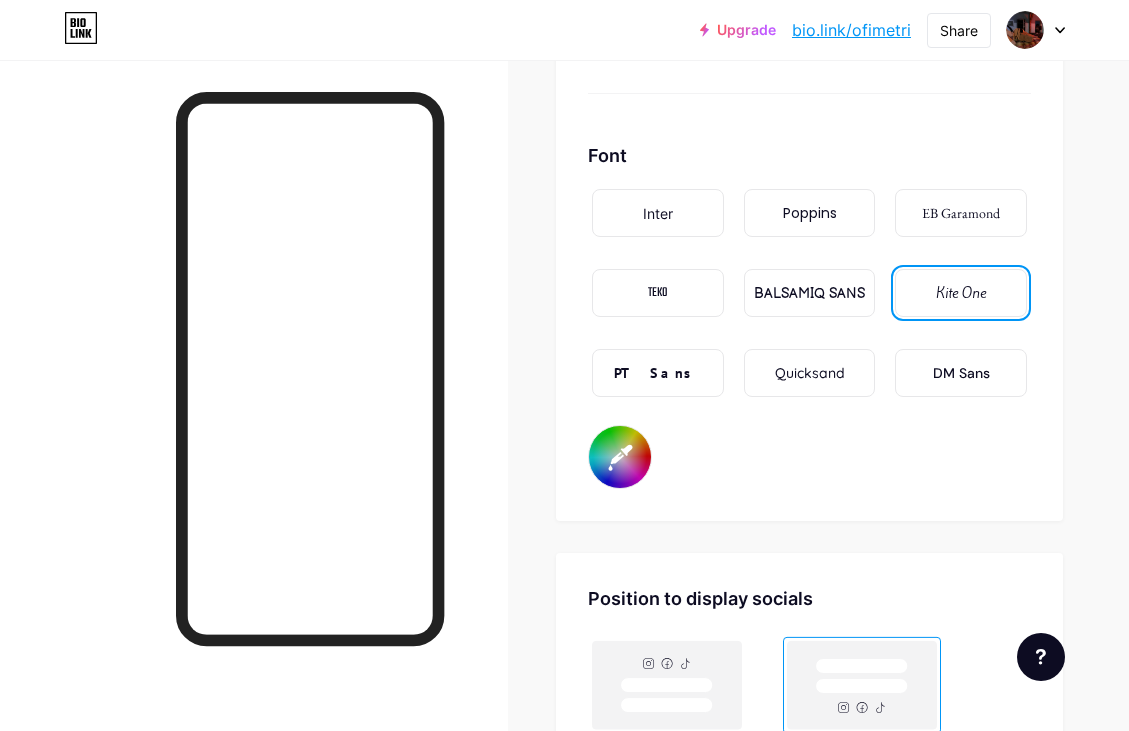 scroll, scrollTop: 3346, scrollLeft: 0, axis: vertical 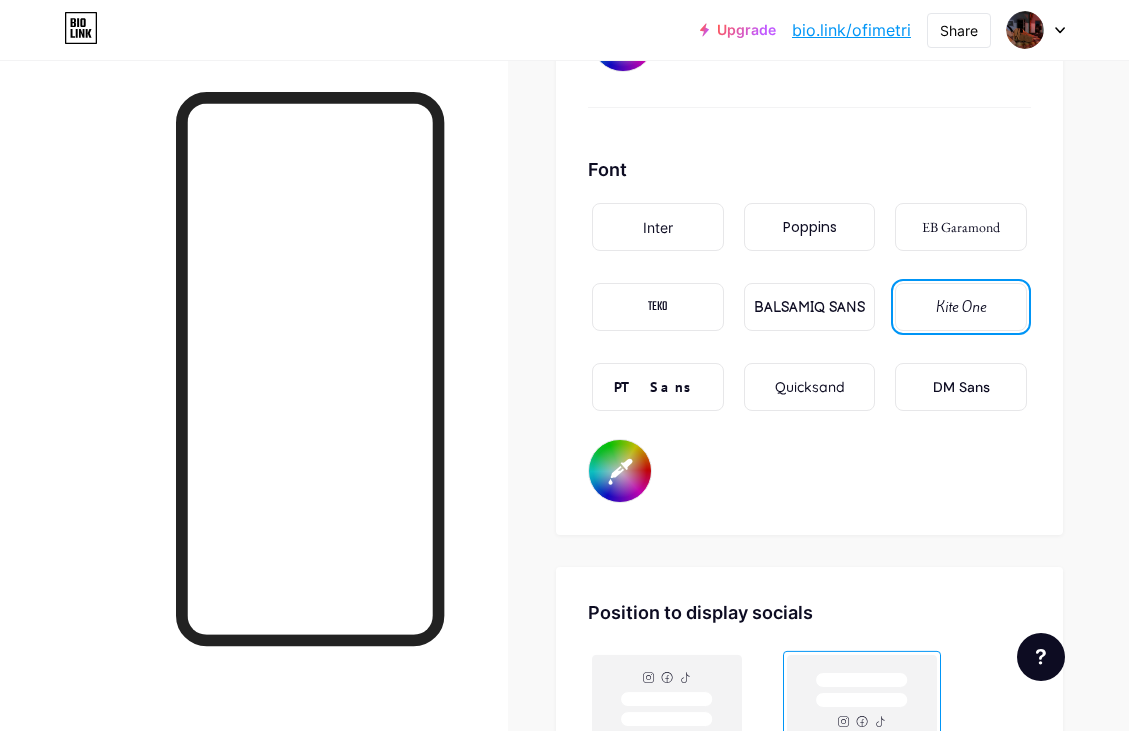 click on "#000000" at bounding box center [620, 471] 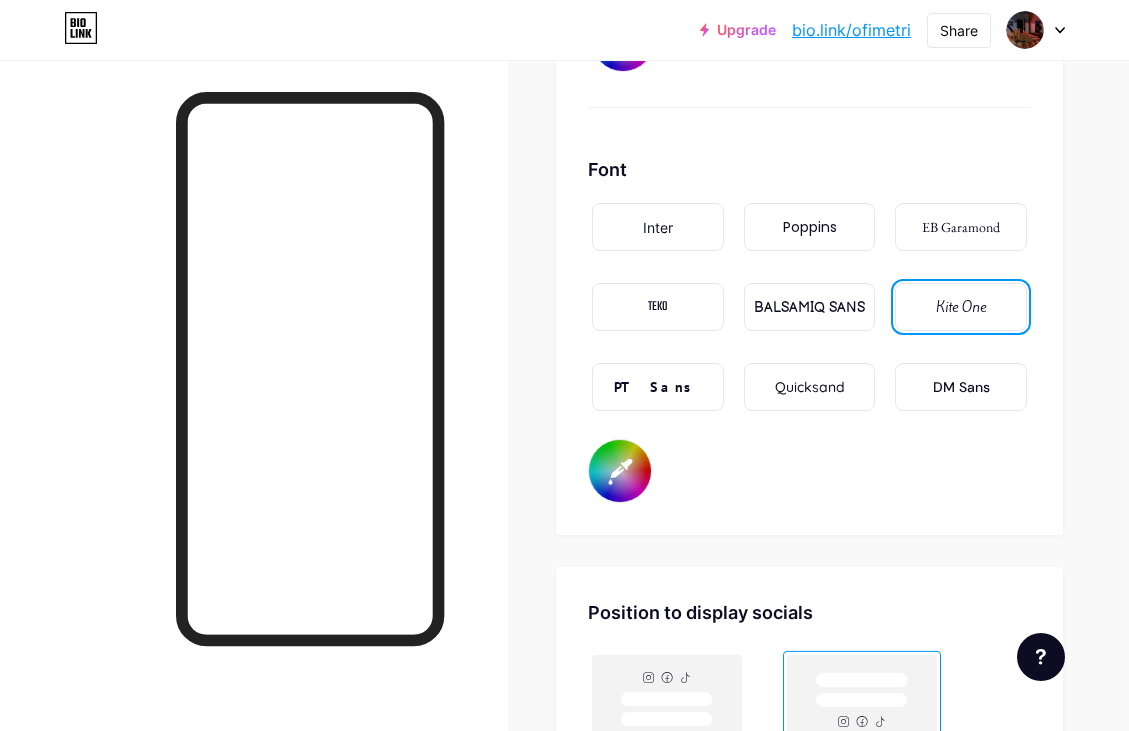 type on "#ffffff" 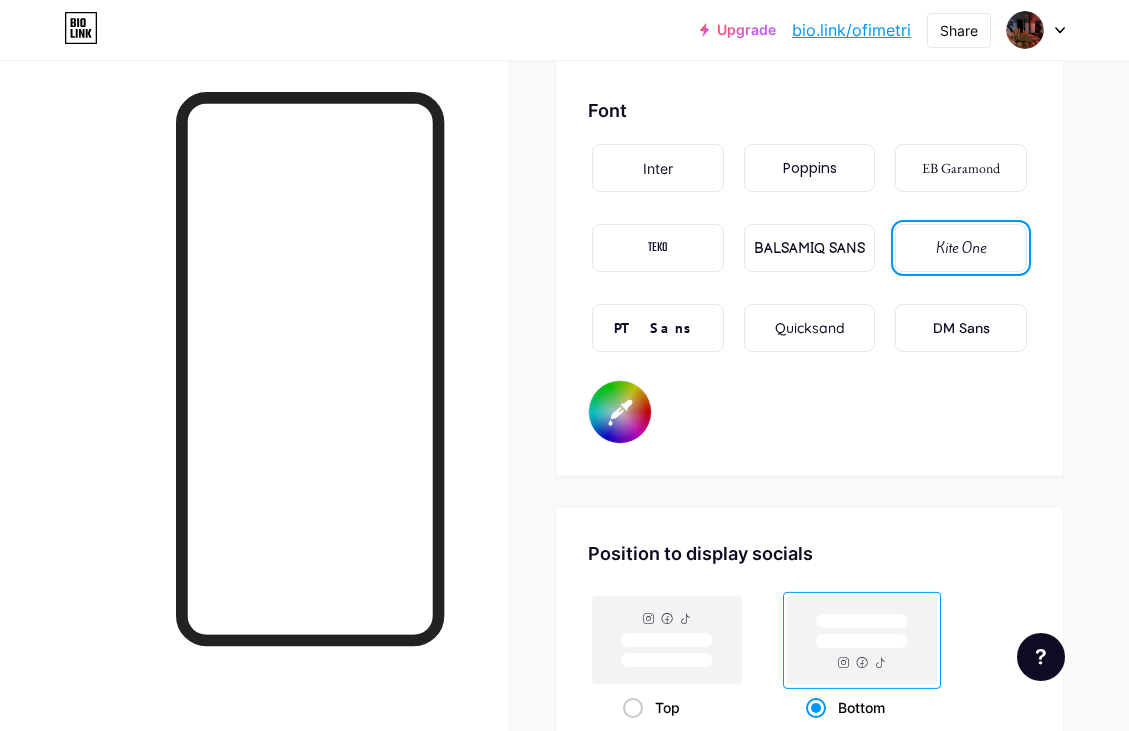 scroll, scrollTop: 3244, scrollLeft: 0, axis: vertical 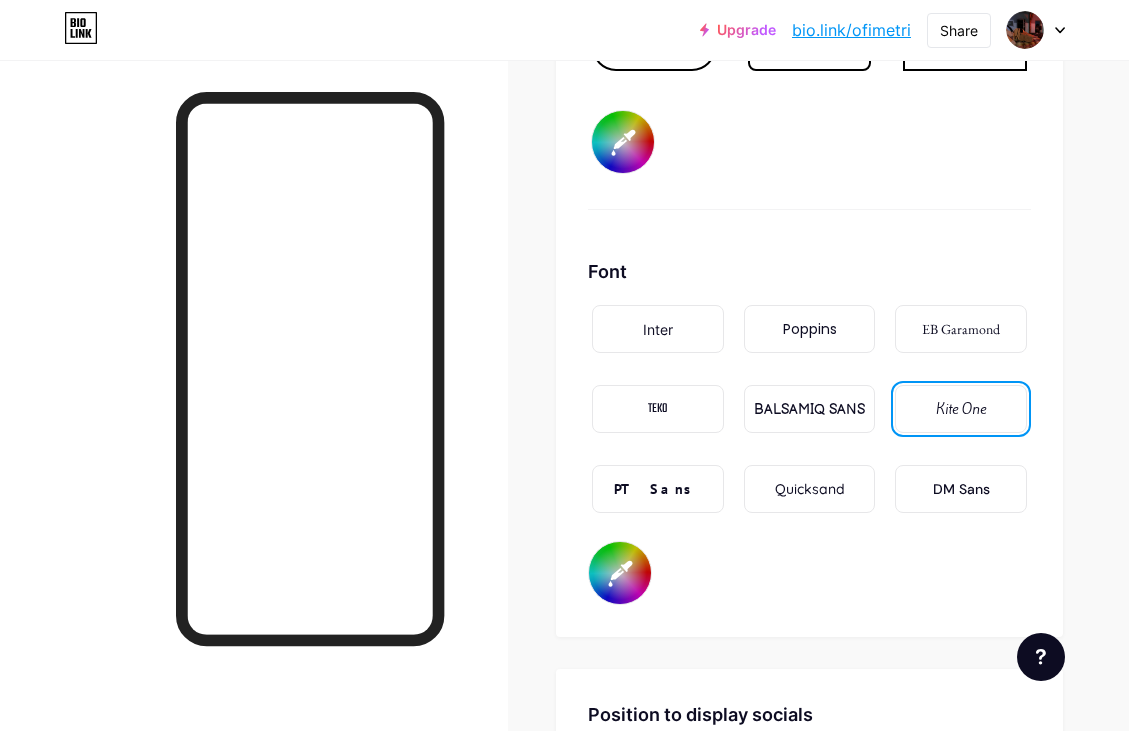 click on "bio.link/ofimetri" at bounding box center (851, 30) 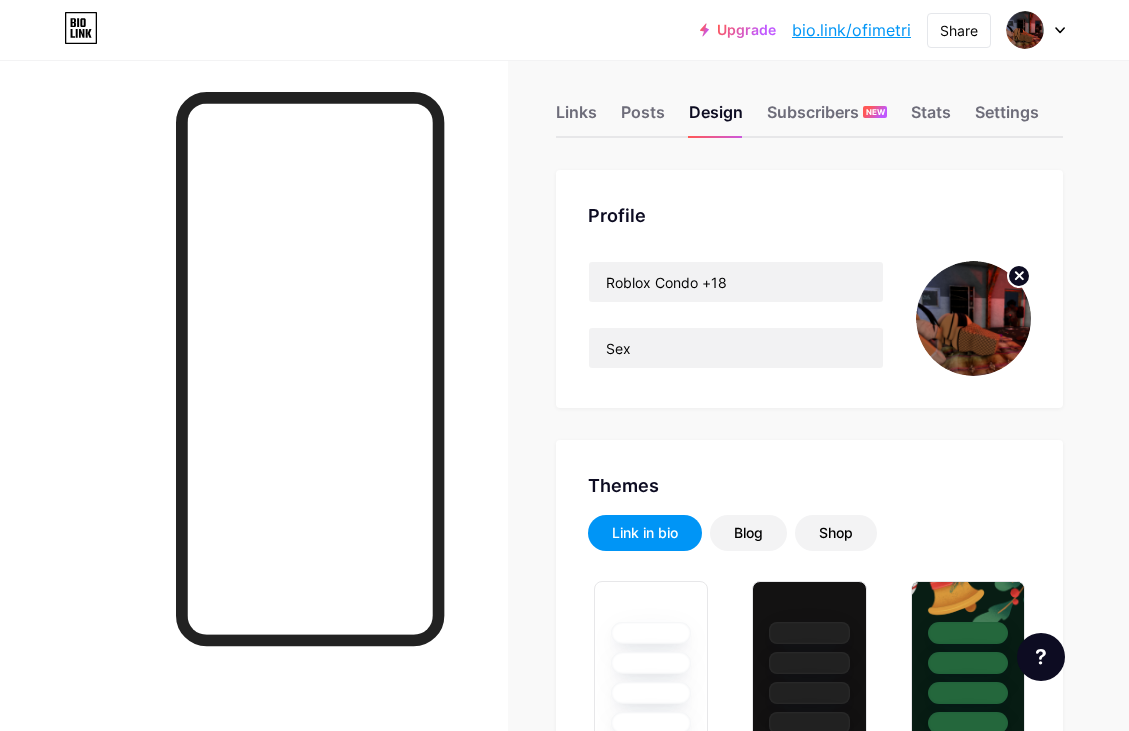 scroll, scrollTop: 0, scrollLeft: 0, axis: both 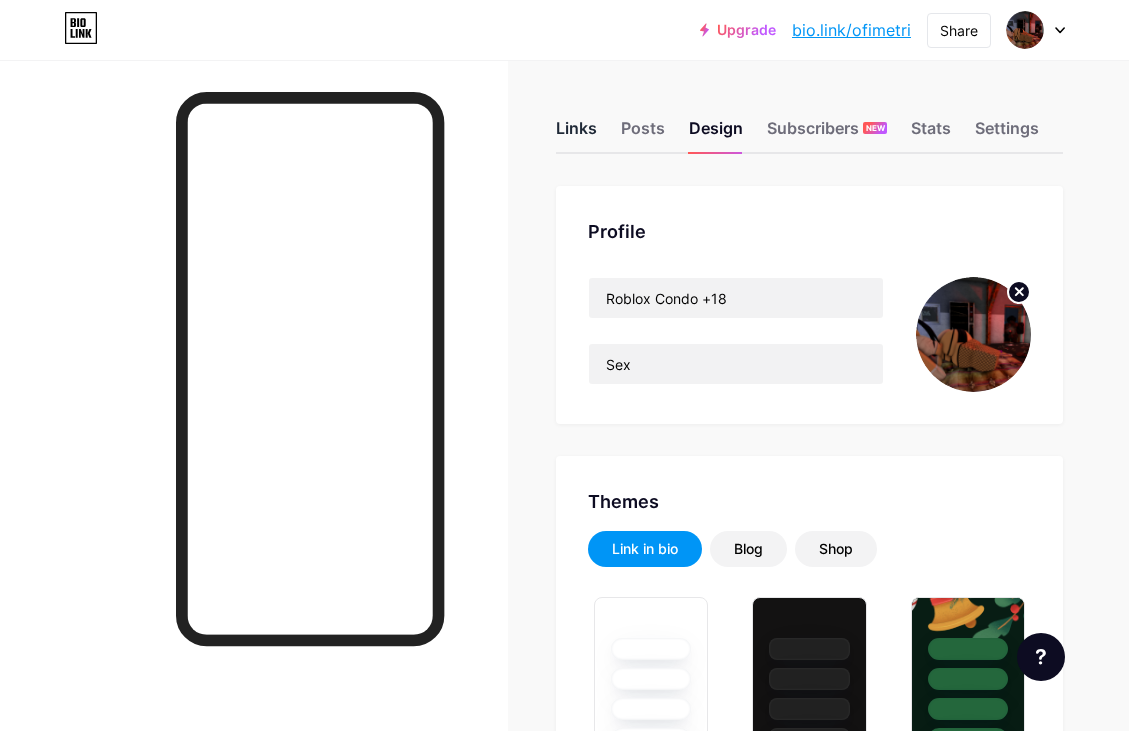 click on "Links" at bounding box center (576, 134) 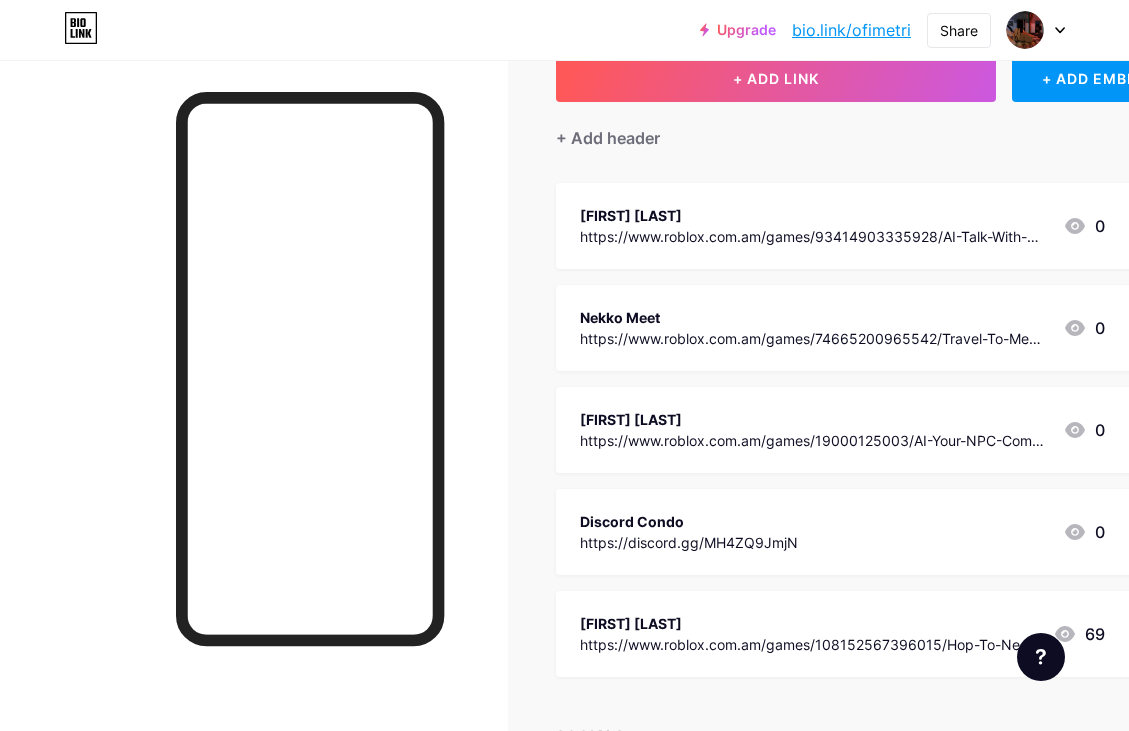 scroll, scrollTop: 300, scrollLeft: 0, axis: vertical 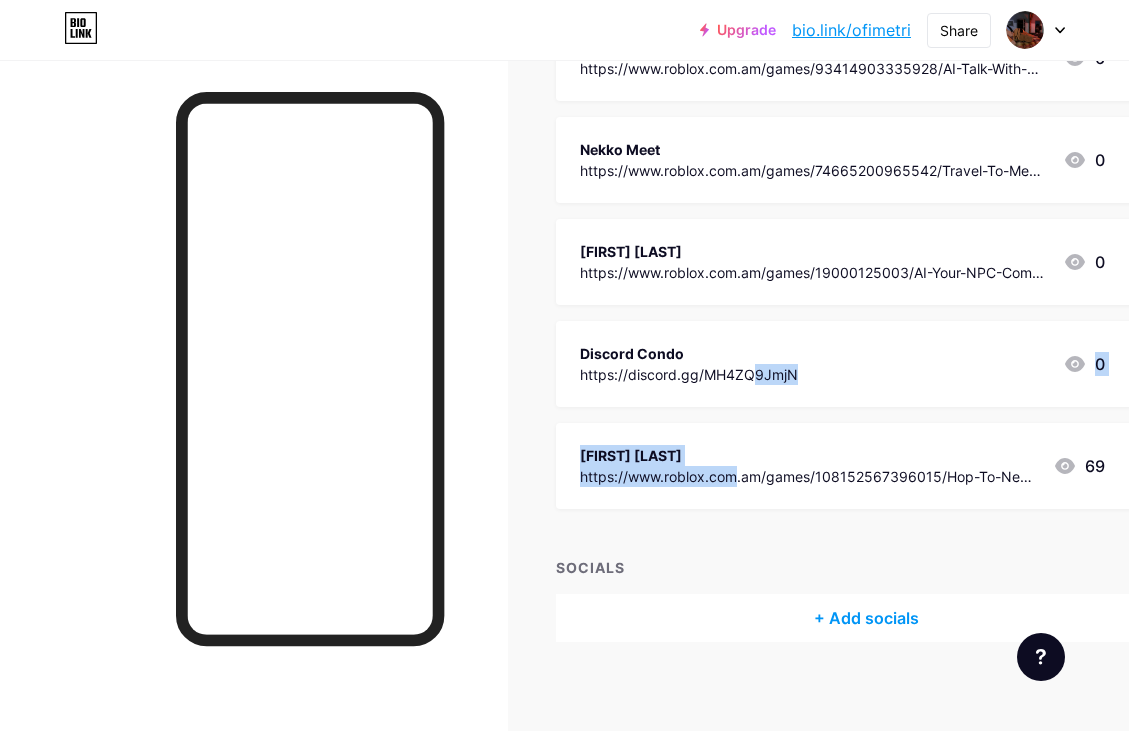 drag, startPoint x: 656, startPoint y: 370, endPoint x: 651, endPoint y: 471, distance: 101.12369 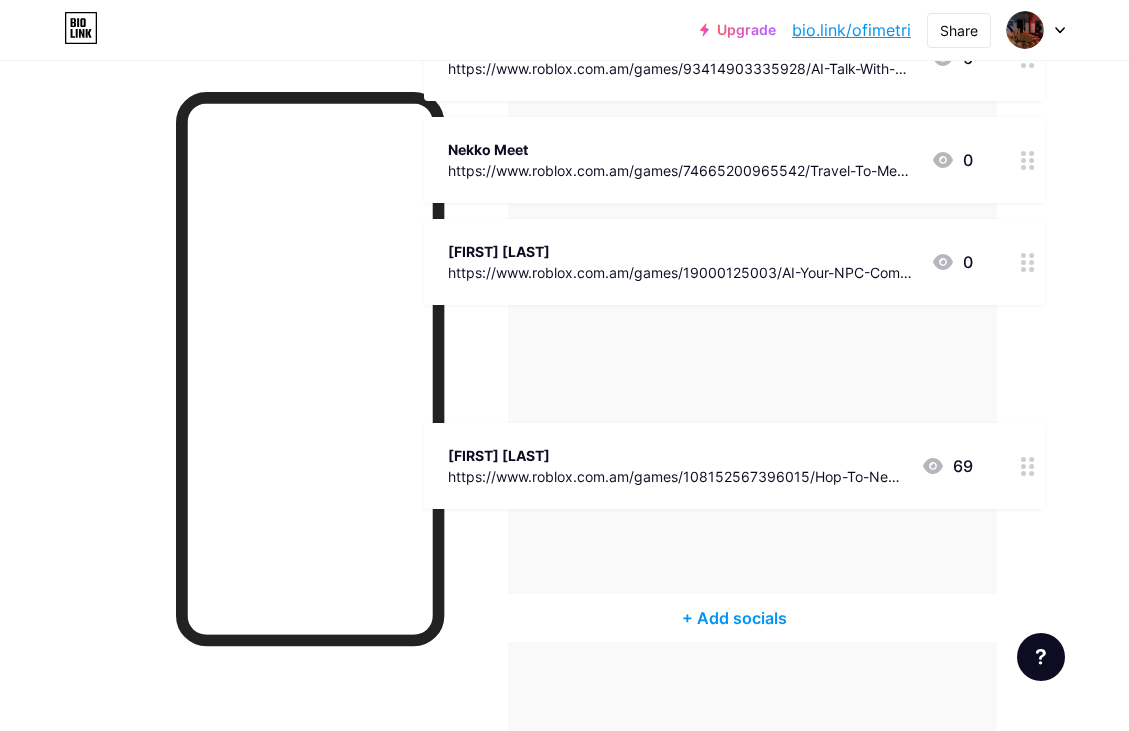 type 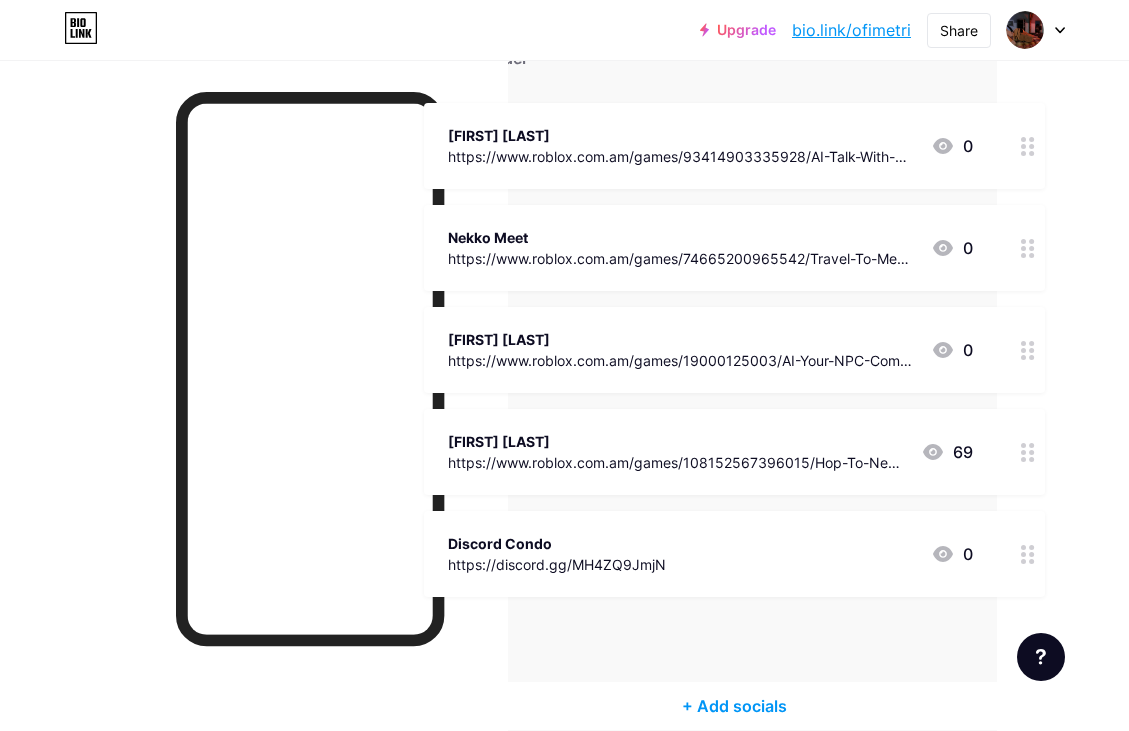 scroll, scrollTop: 100, scrollLeft: 139, axis: both 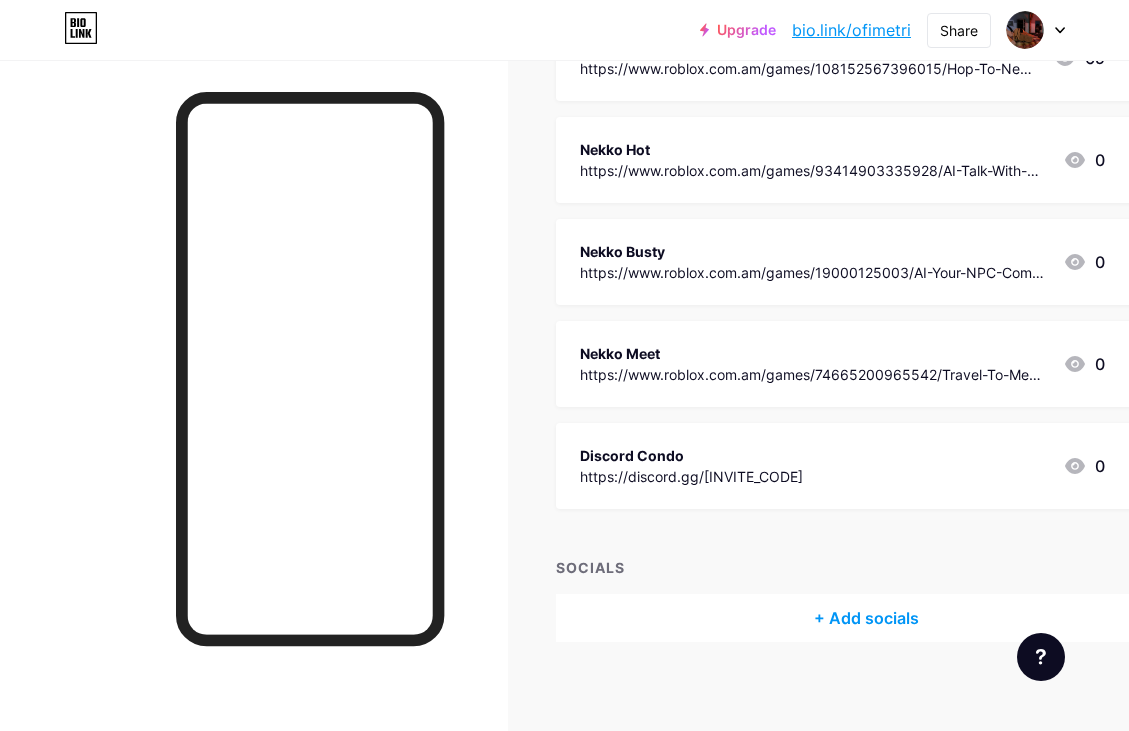 click on "https://discord.gg/[INVITE]" at bounding box center (691, 476) 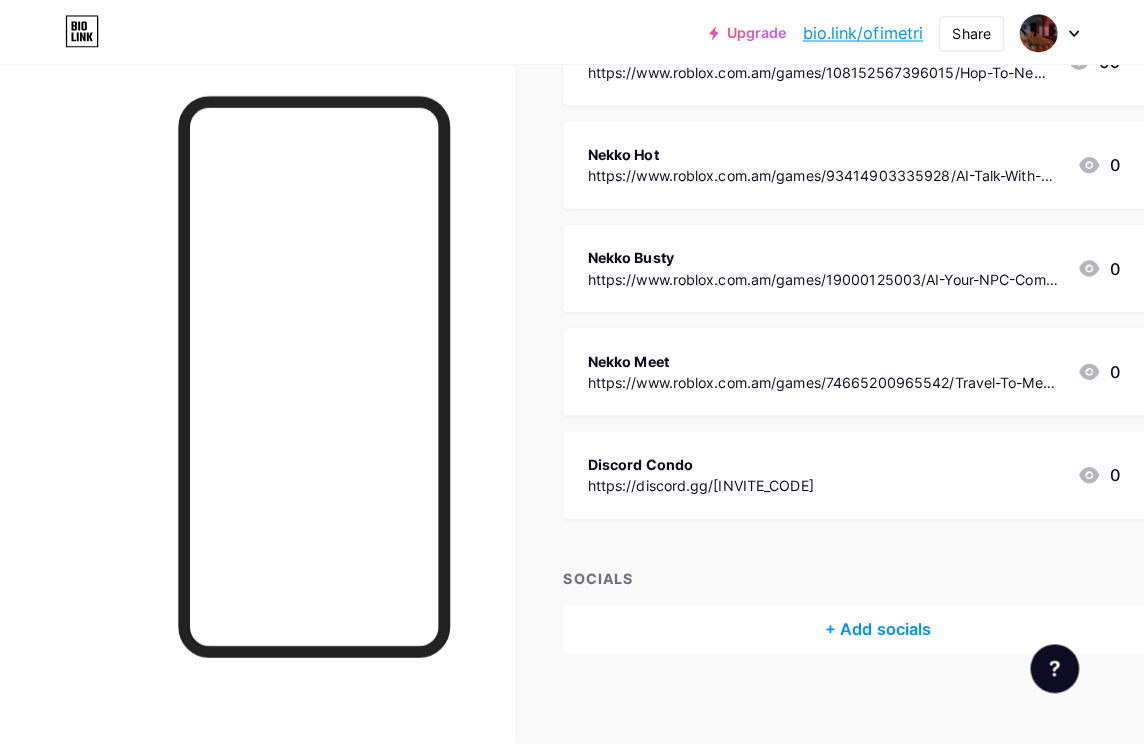 scroll, scrollTop: 295, scrollLeft: 0, axis: vertical 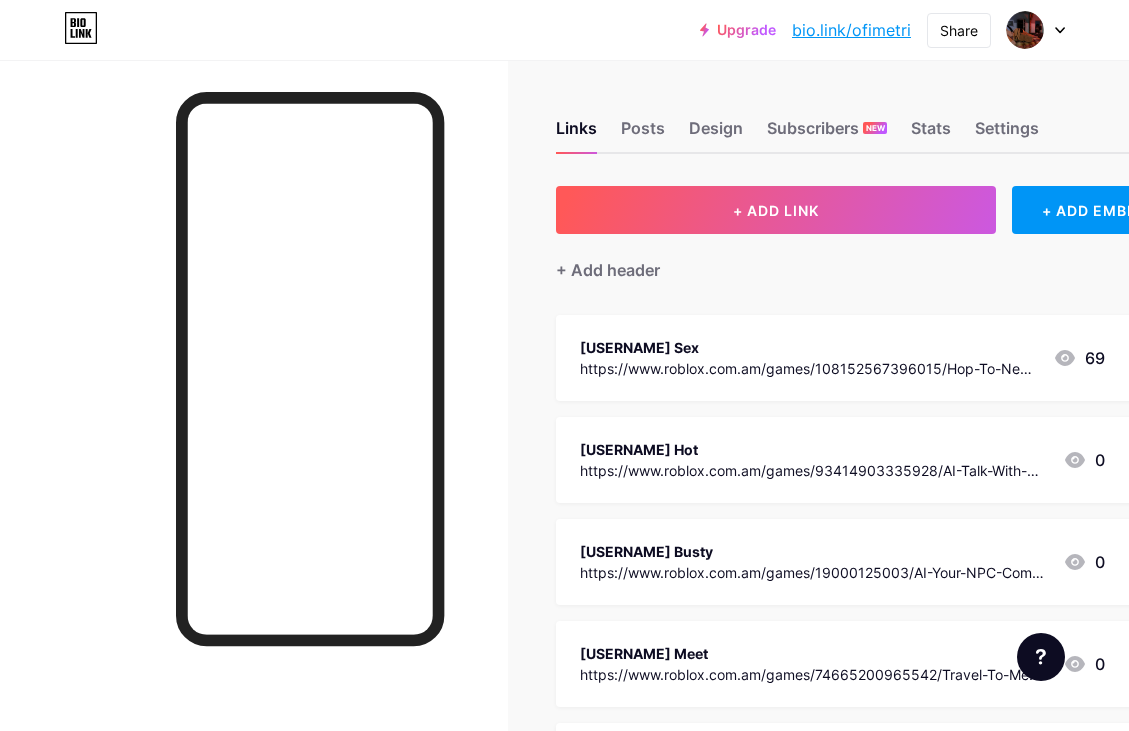 click on "bio.link/ofimetri" at bounding box center (851, 30) 